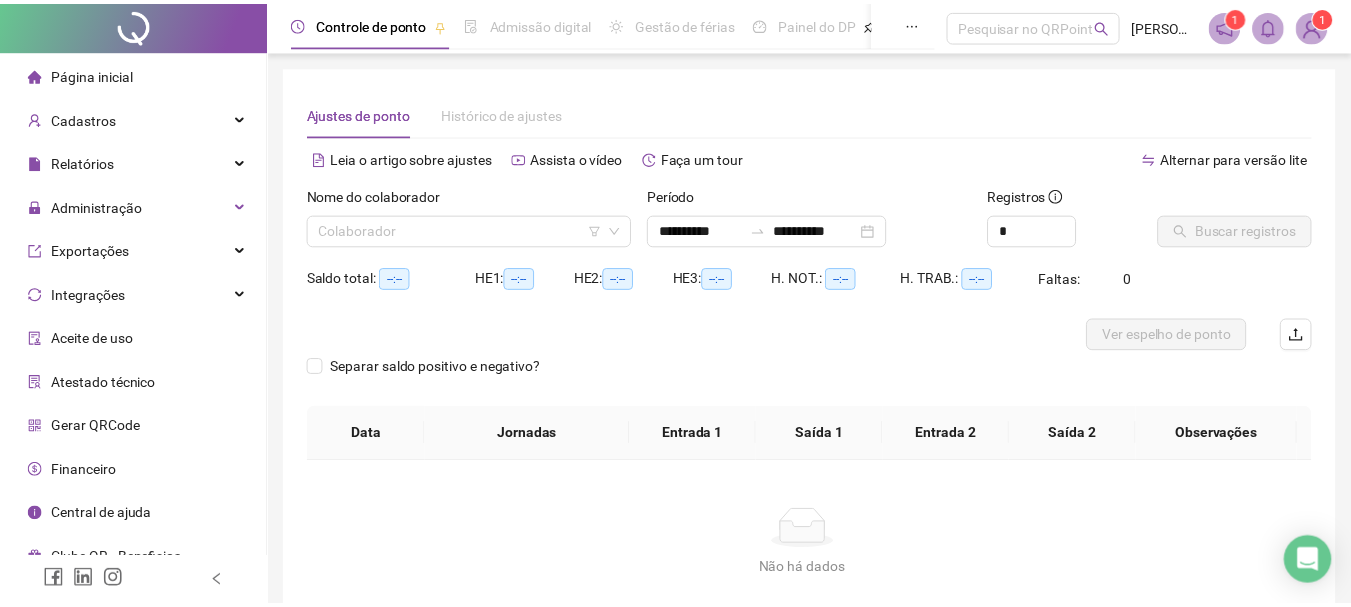 scroll, scrollTop: 0, scrollLeft: 0, axis: both 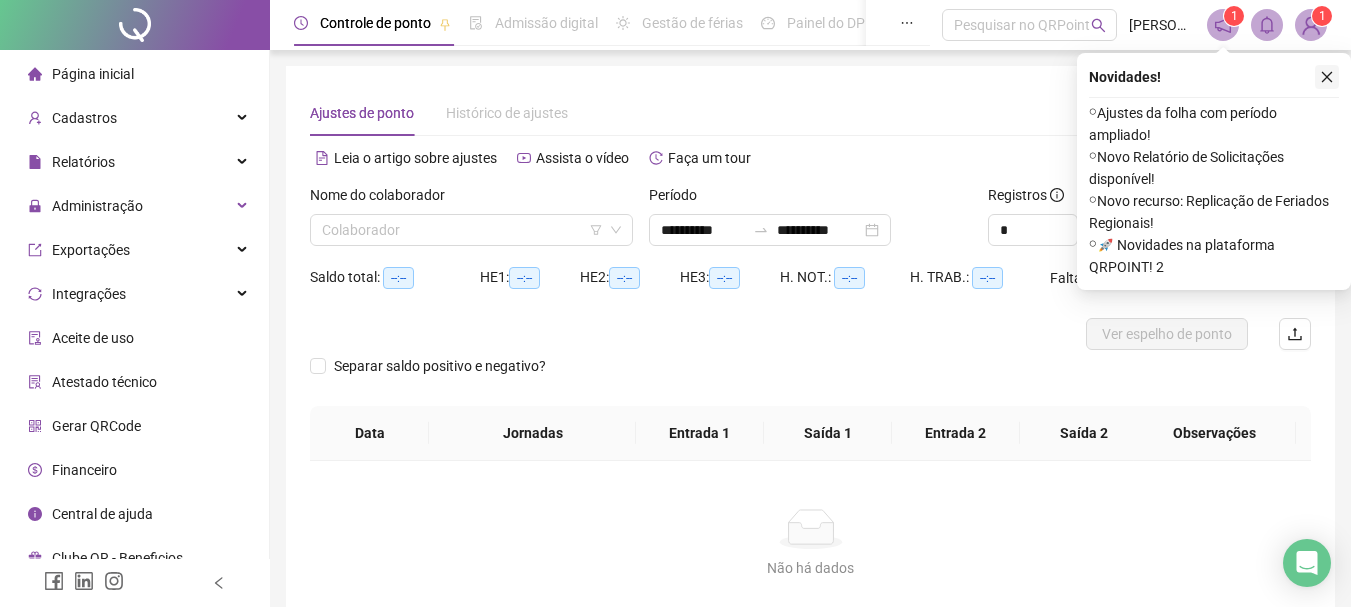 click 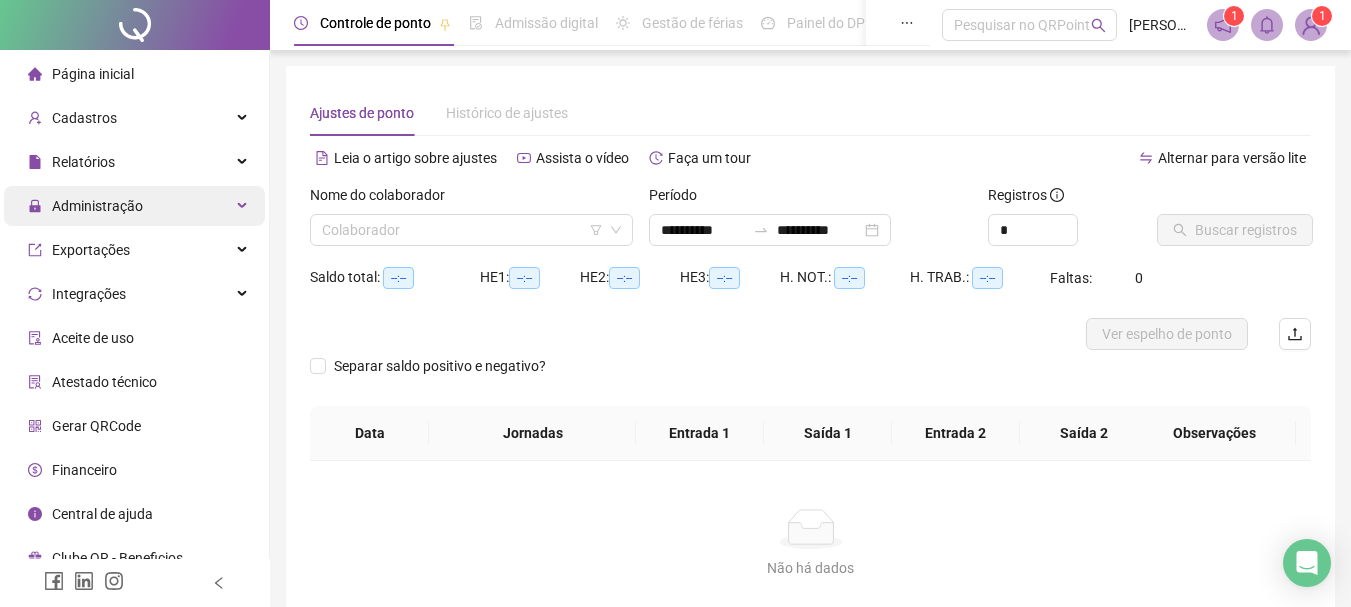 click on "Administração" at bounding box center (97, 206) 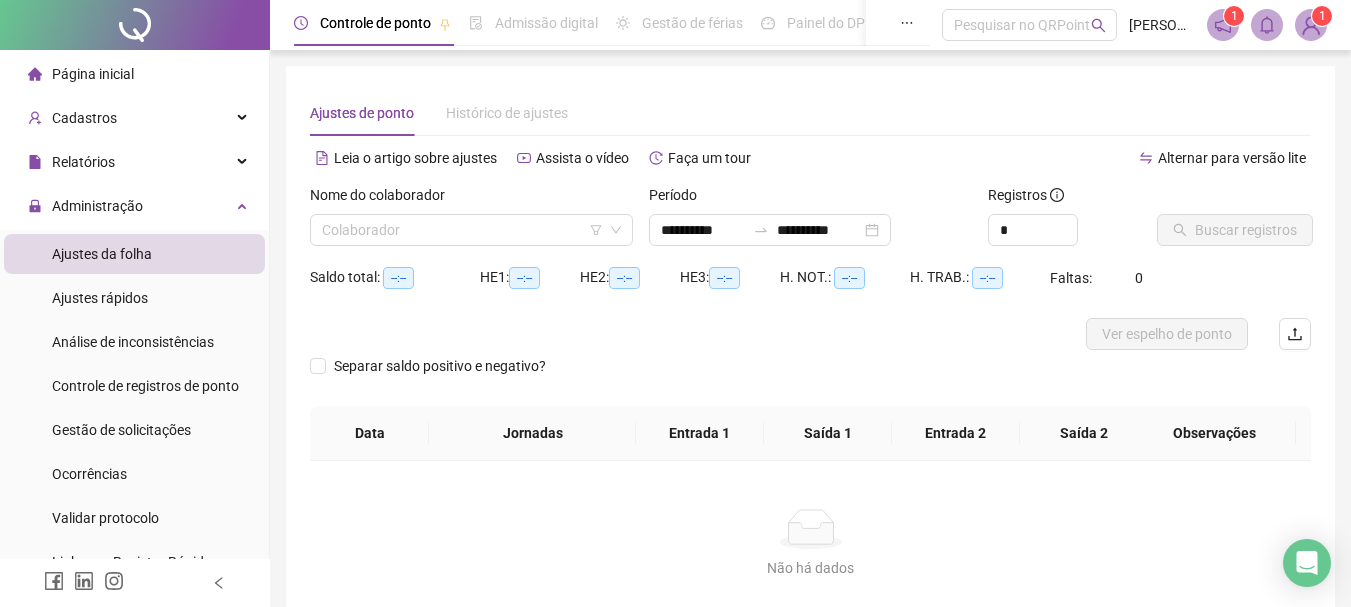 click on "Ajustes da folha" at bounding box center (102, 254) 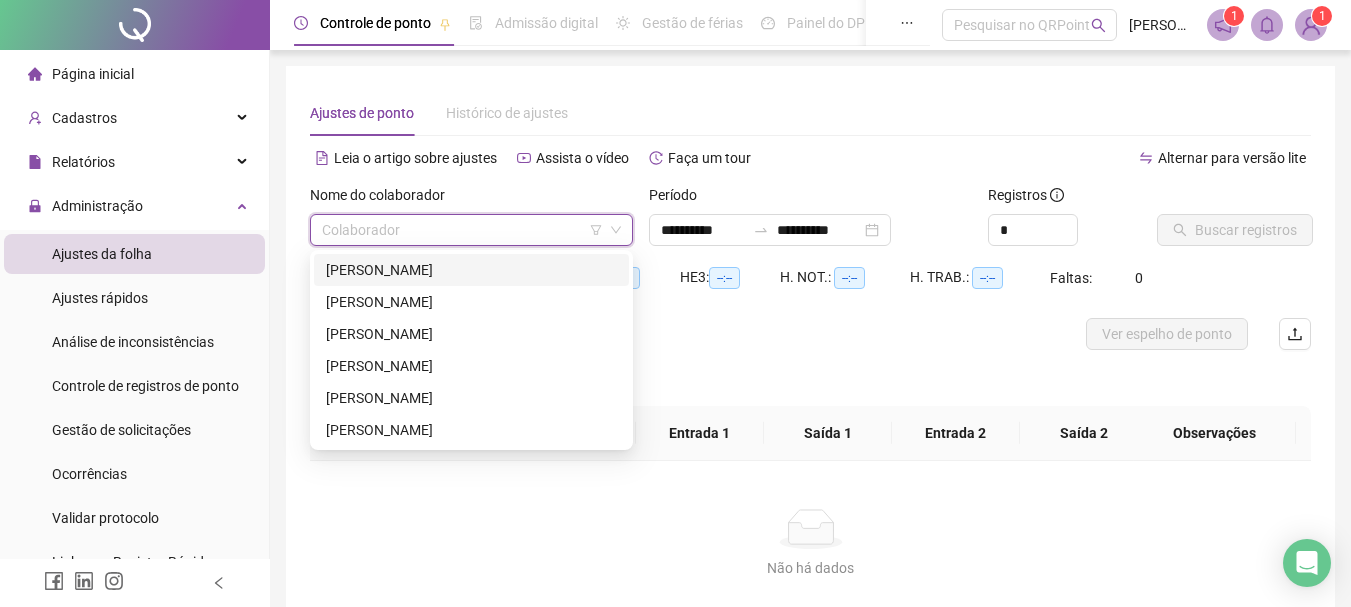 click at bounding box center (465, 230) 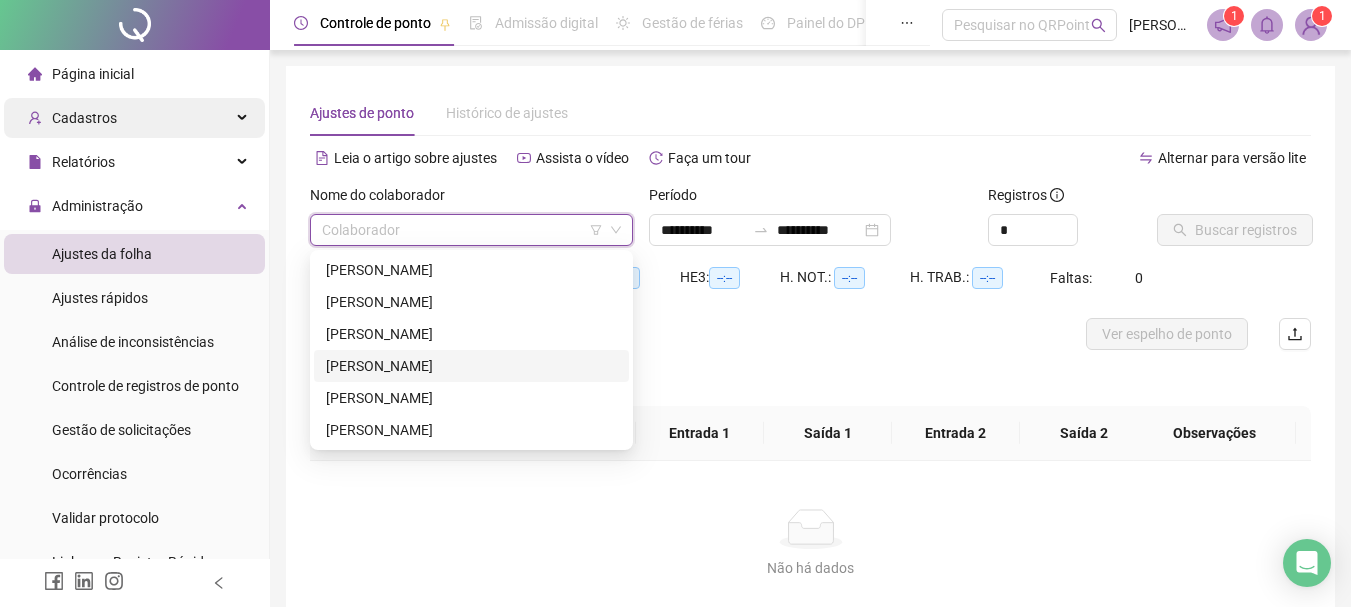 click on "Cadastros" at bounding box center [84, 118] 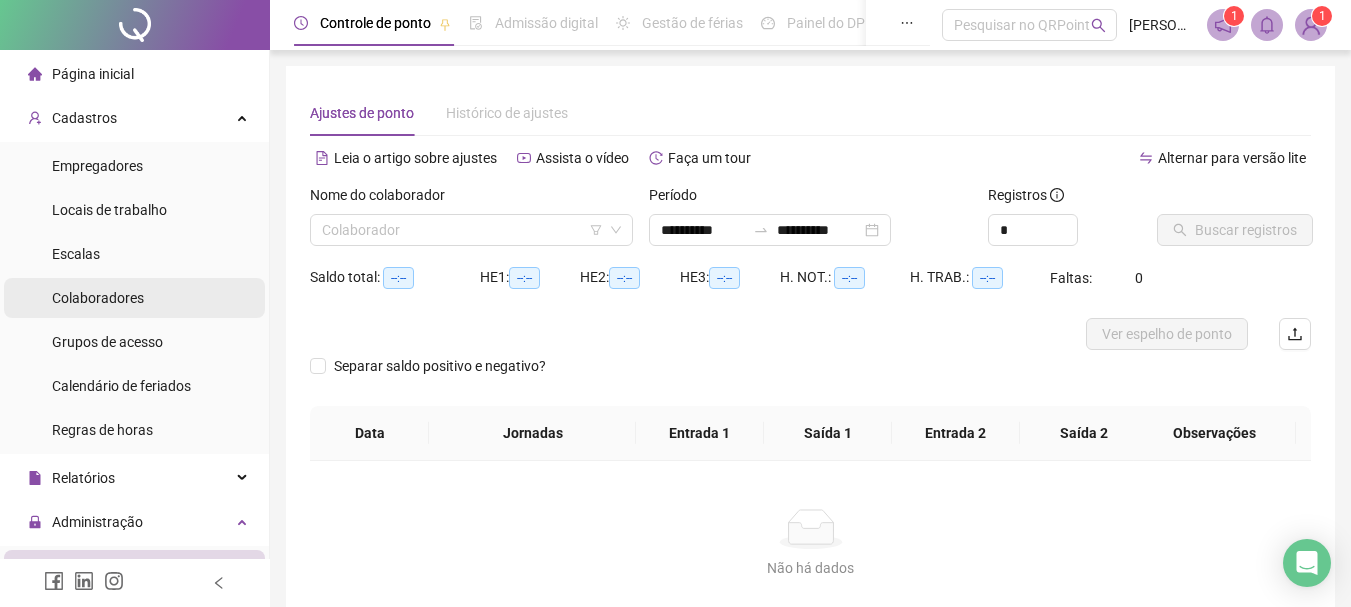 click on "Colaboradores" at bounding box center [98, 298] 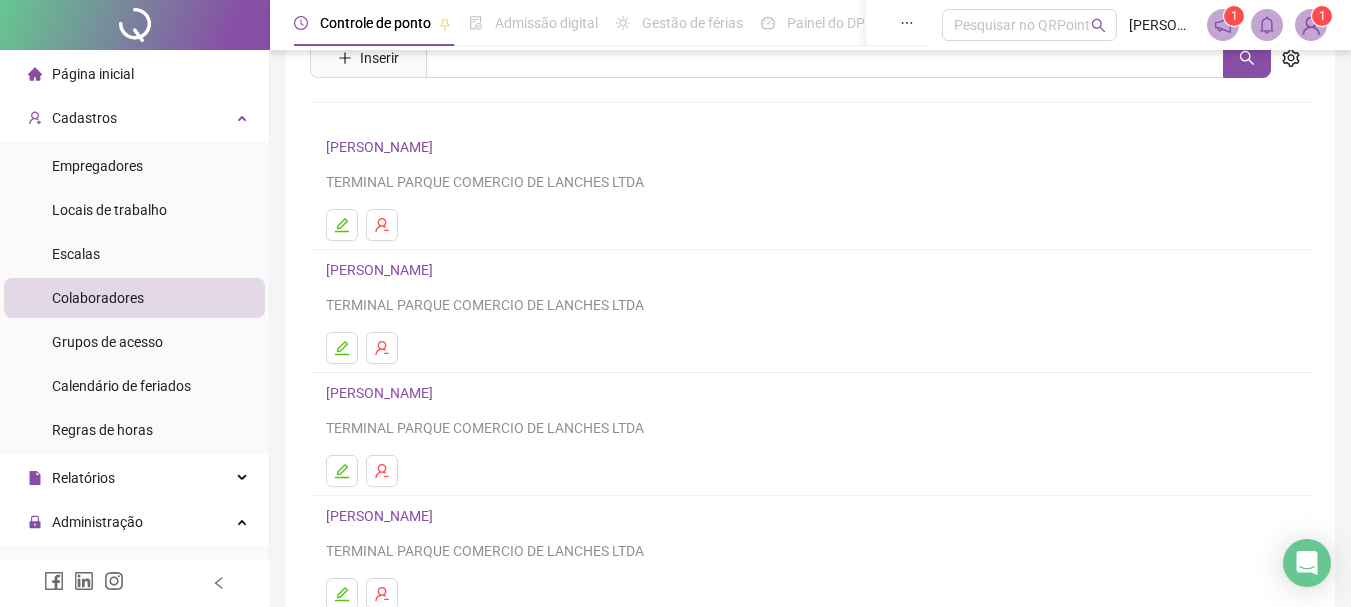 scroll, scrollTop: 0, scrollLeft: 0, axis: both 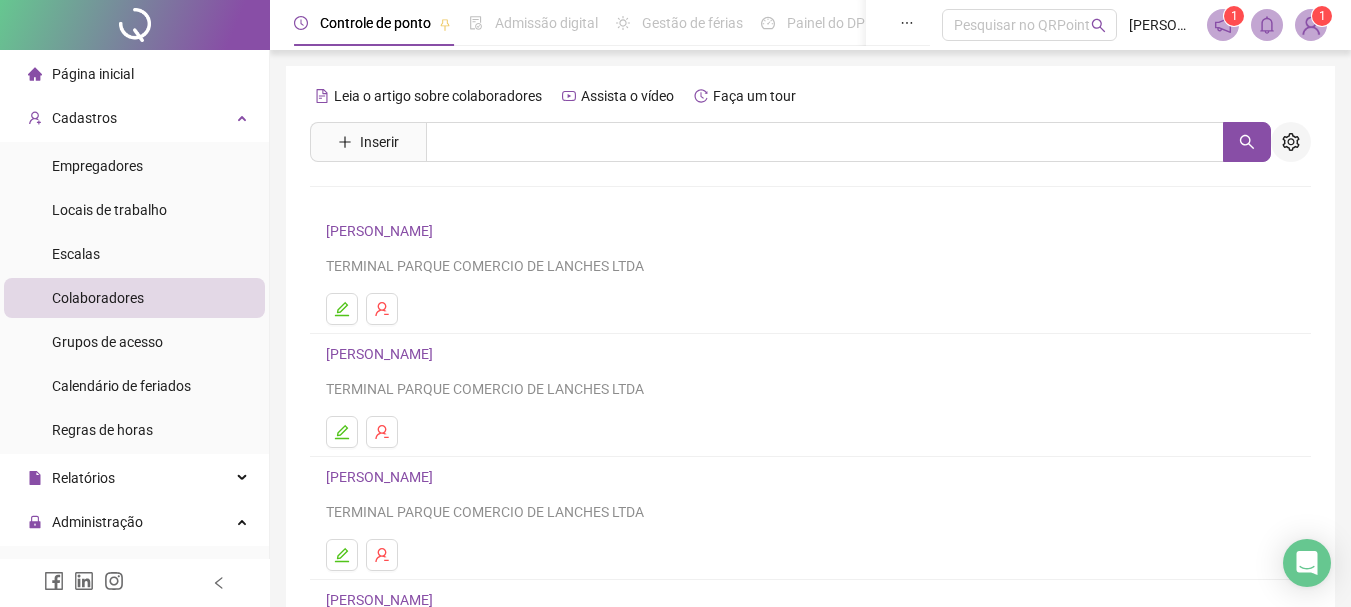 click 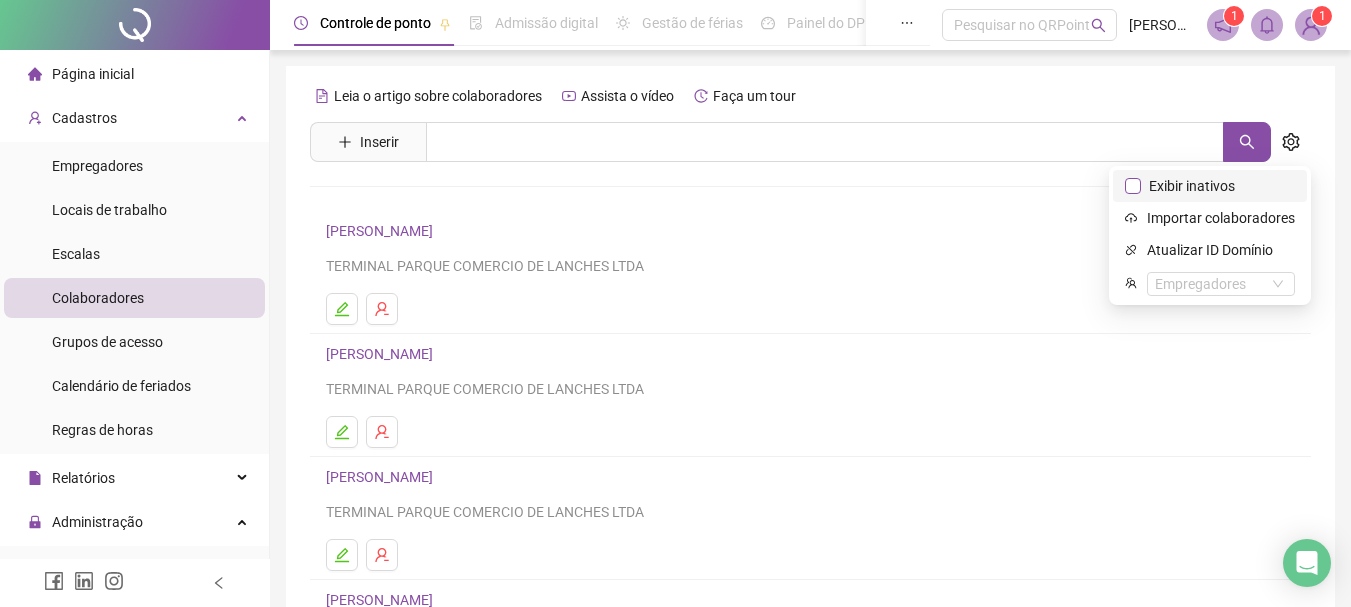 click on "Exibir inativos" at bounding box center [1192, 186] 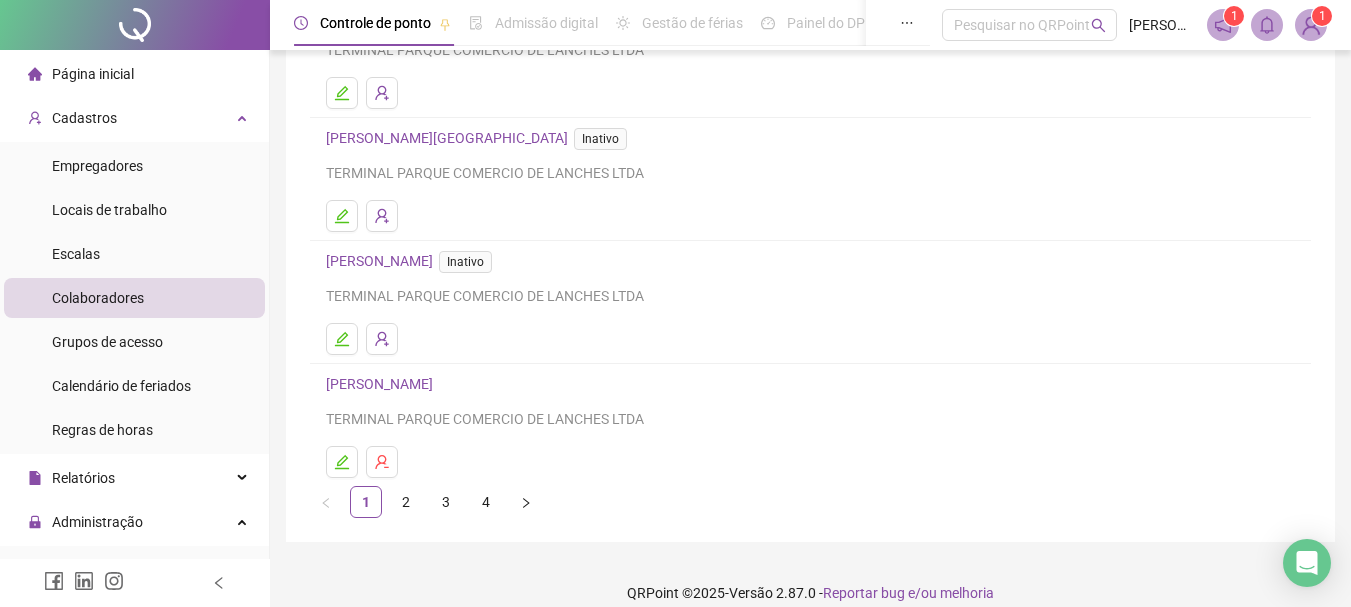 scroll, scrollTop: 360, scrollLeft: 0, axis: vertical 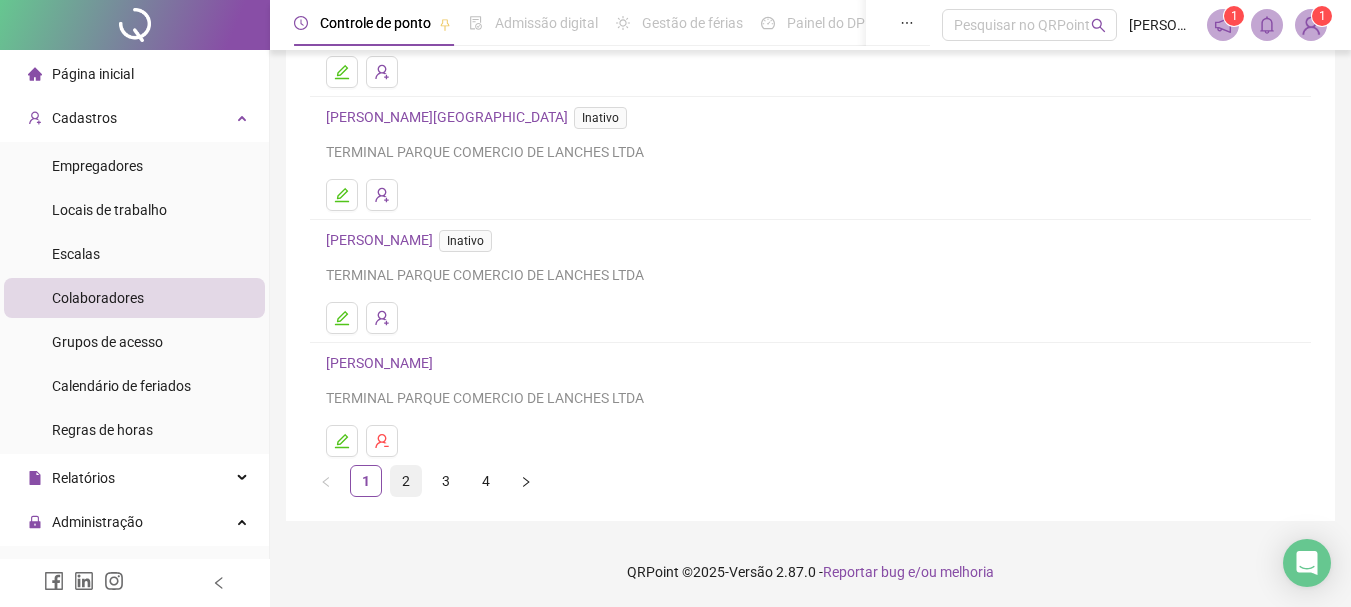 click on "2" at bounding box center (406, 481) 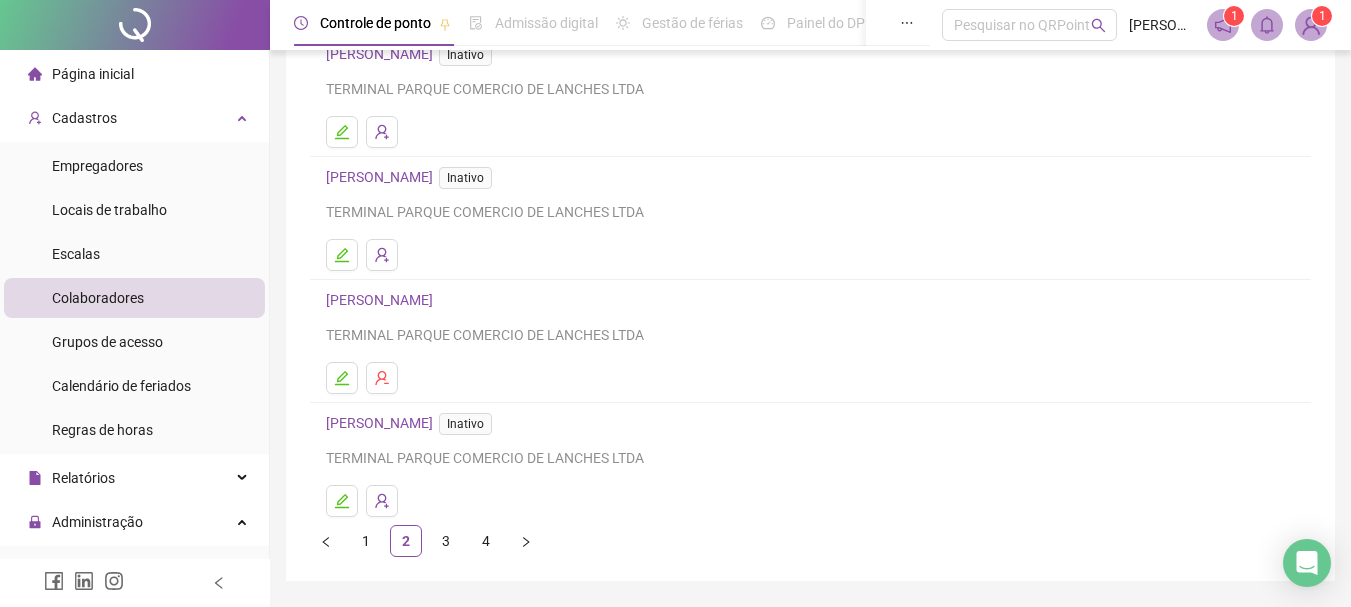 scroll, scrollTop: 360, scrollLeft: 0, axis: vertical 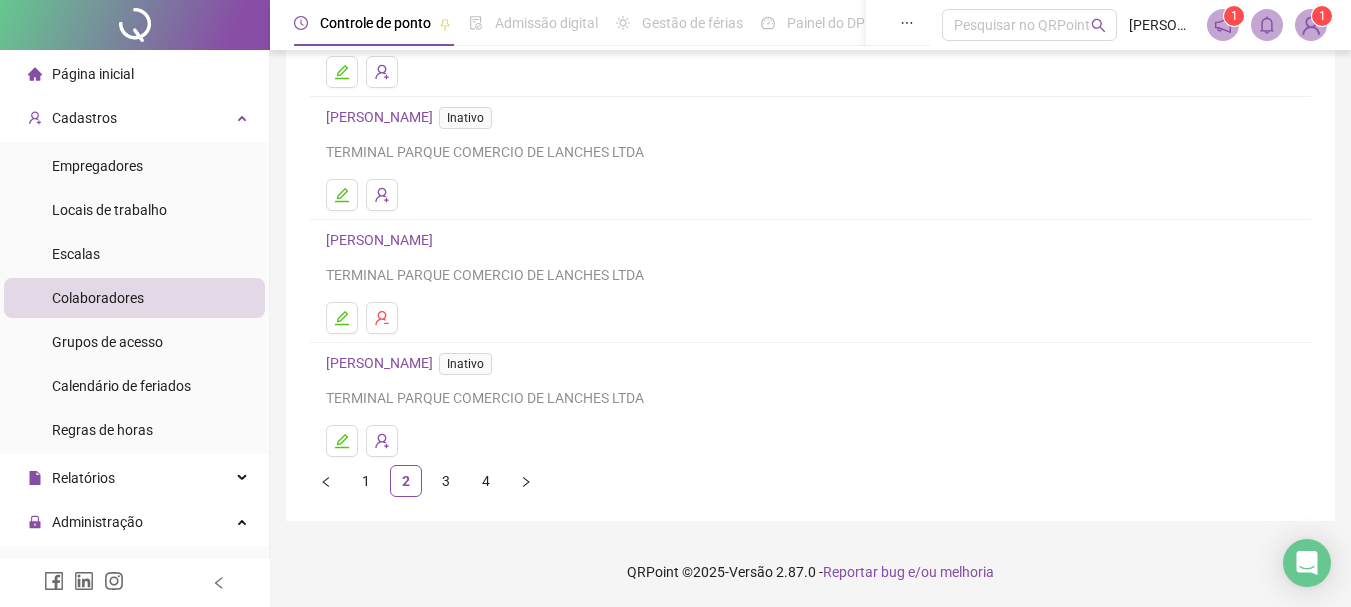click on "Inativo" at bounding box center (465, 364) 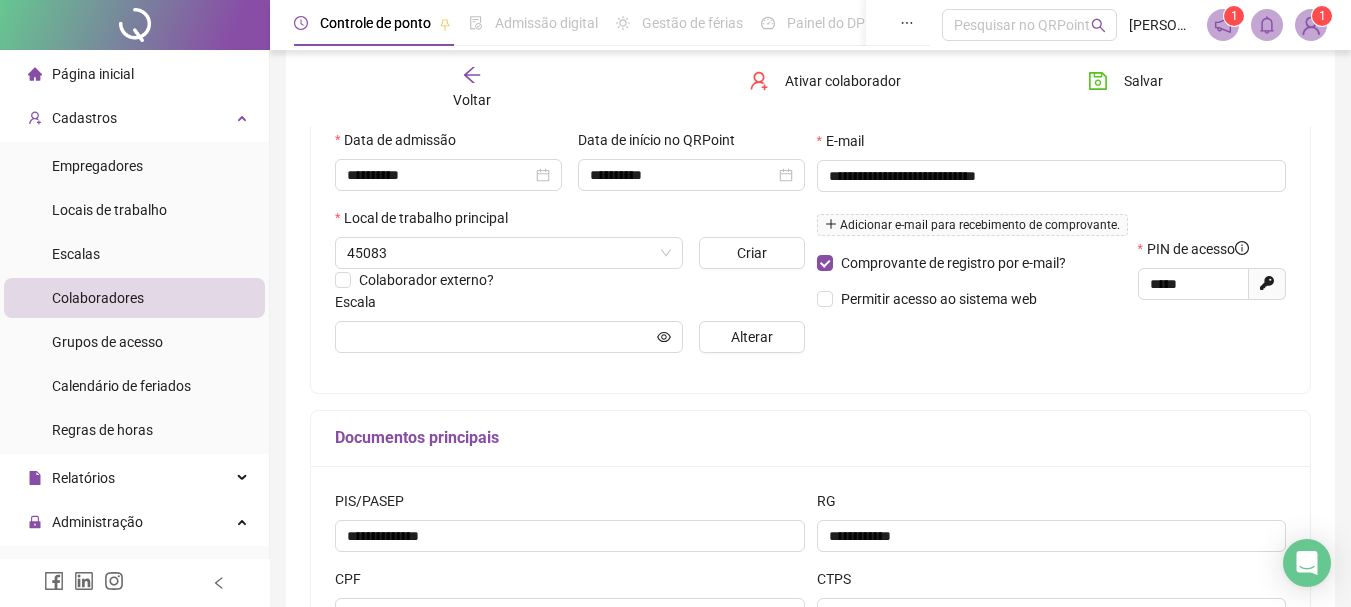 scroll, scrollTop: 370, scrollLeft: 0, axis: vertical 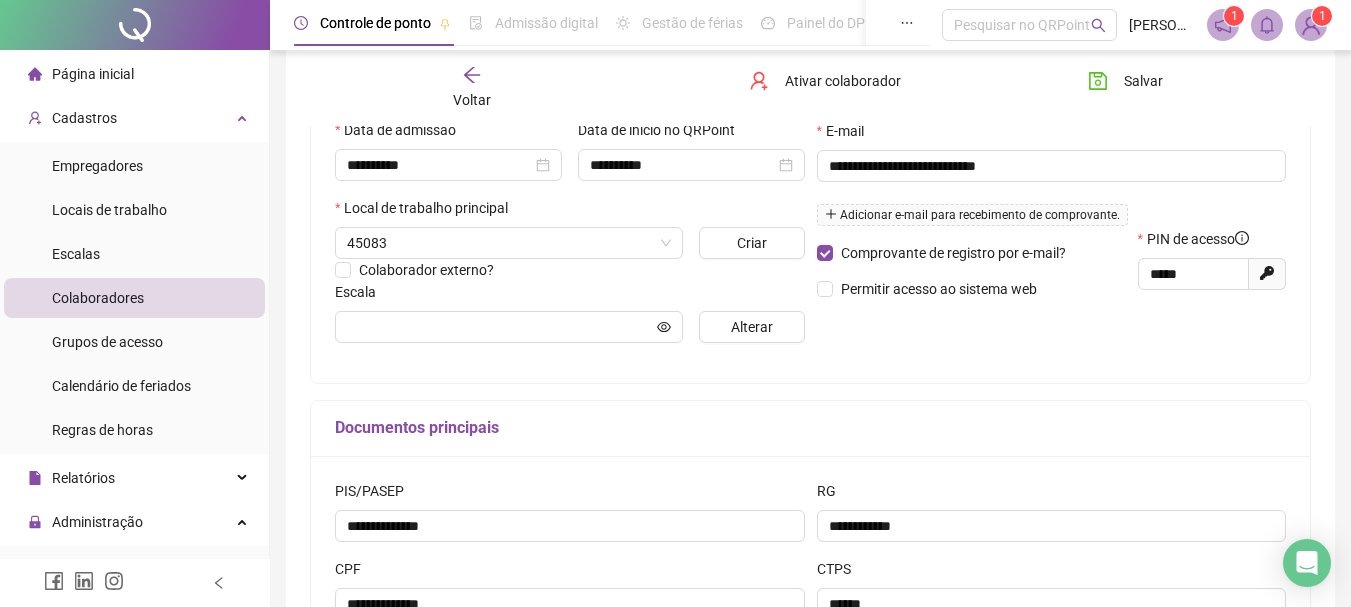 type on "*****" 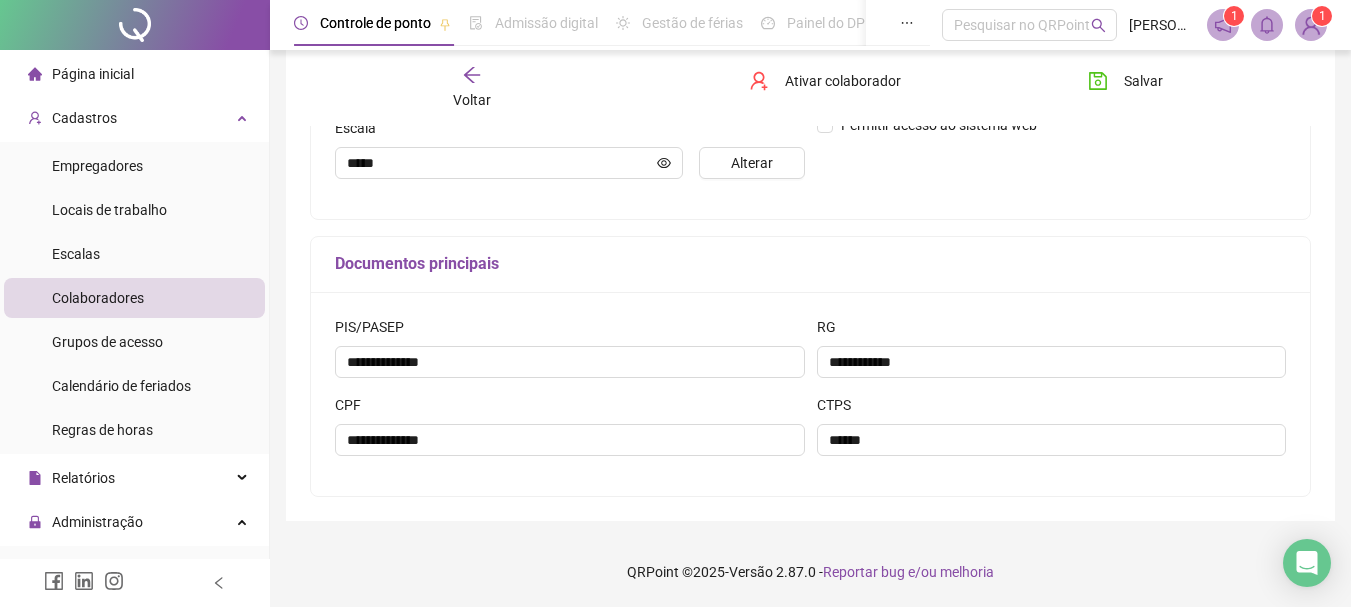 scroll, scrollTop: 0, scrollLeft: 0, axis: both 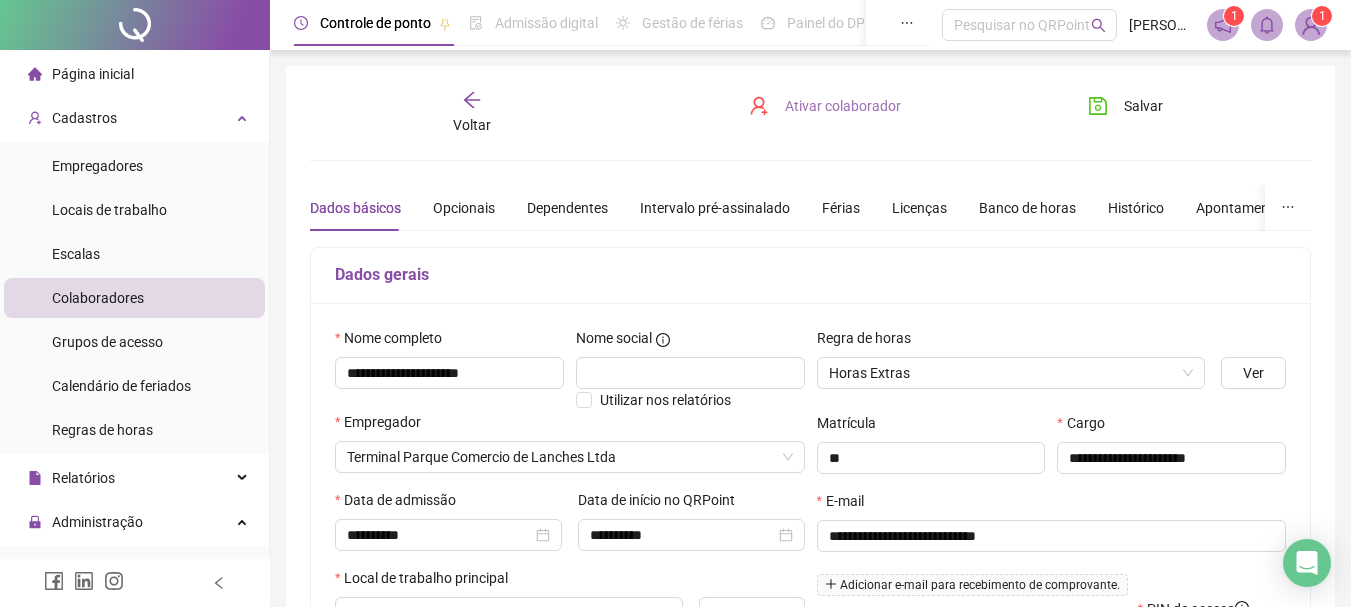 click on "Ativar colaborador" at bounding box center [843, 106] 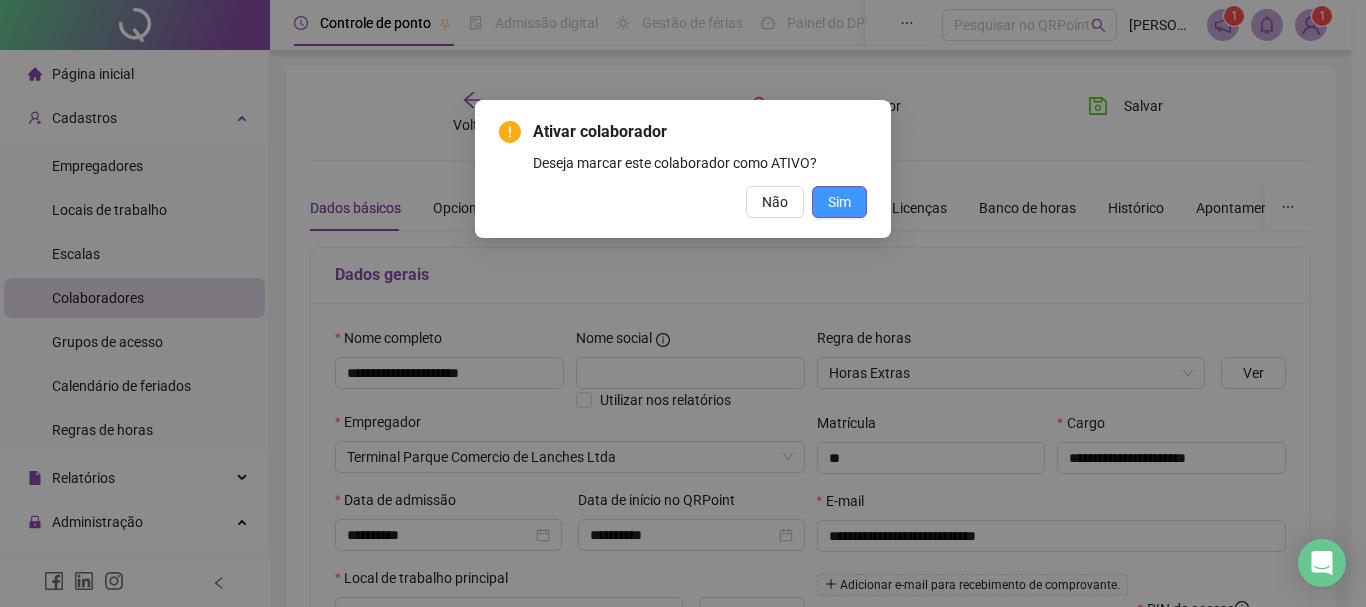 click on "Sim" at bounding box center (839, 202) 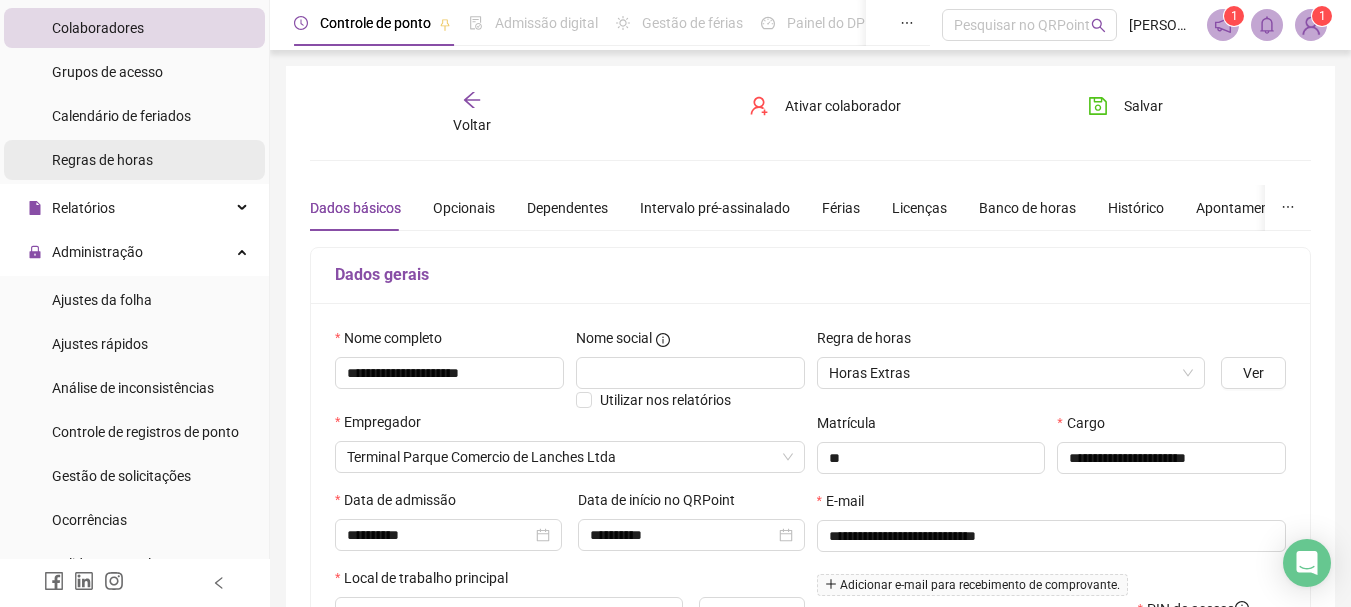 scroll, scrollTop: 300, scrollLeft: 0, axis: vertical 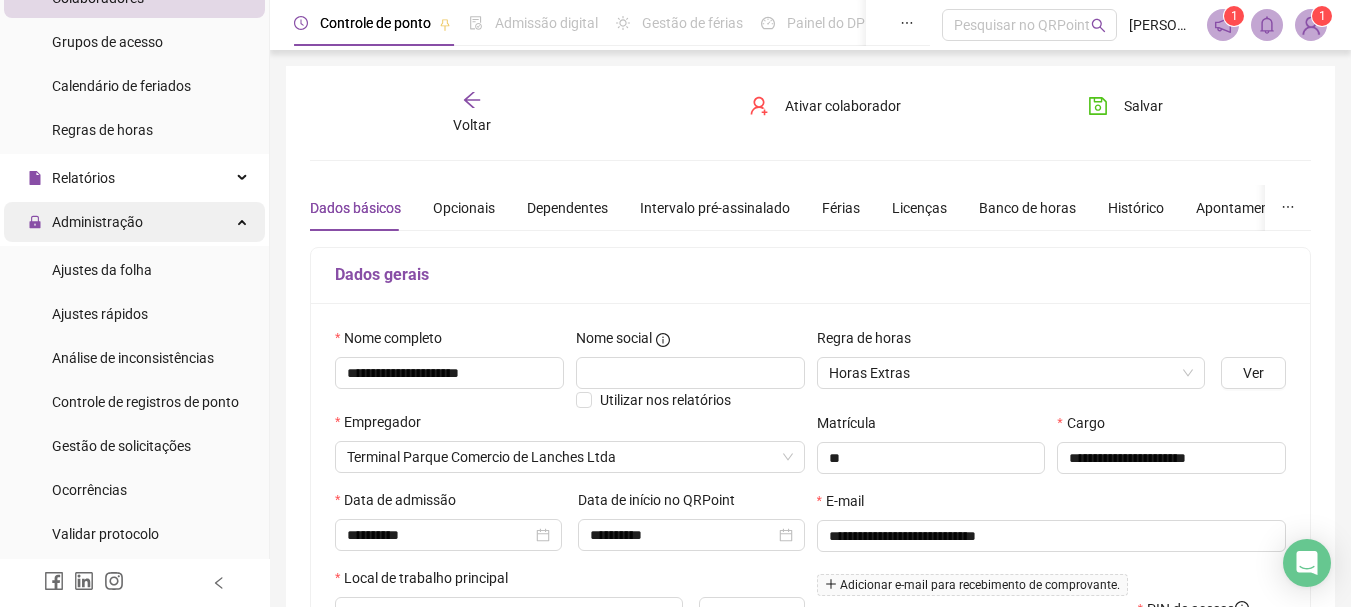 click on "Administração" at bounding box center [97, 222] 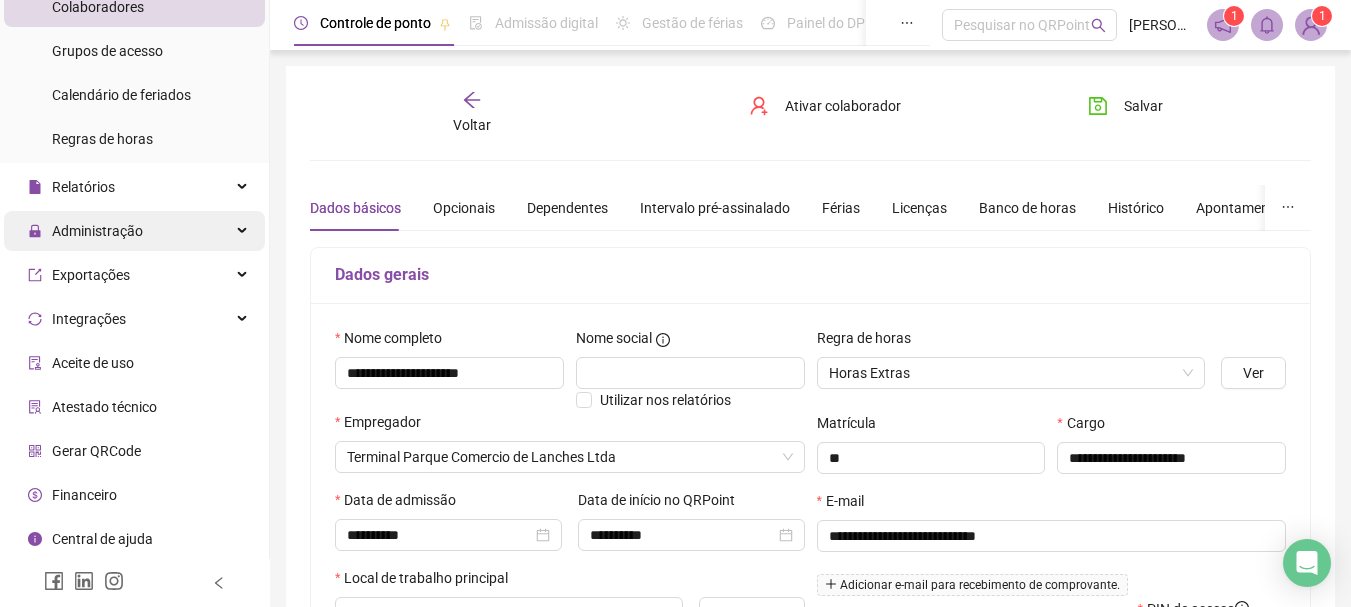 click on "Administração" at bounding box center (97, 231) 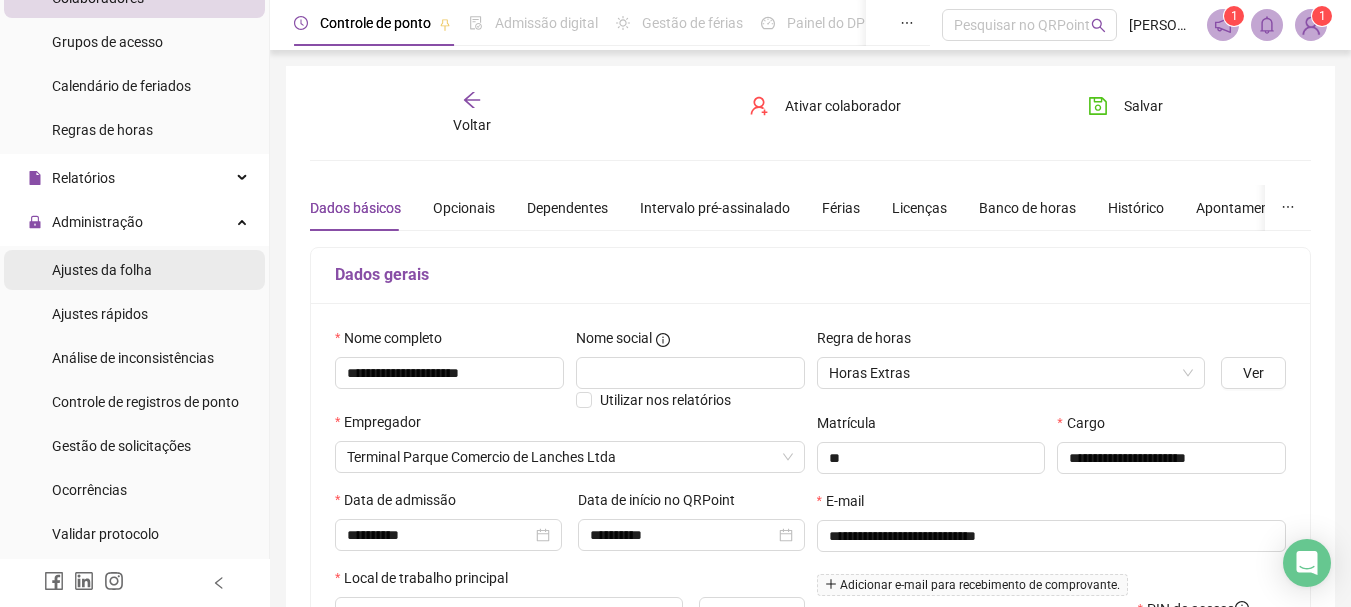 click on "Ajustes da folha" at bounding box center [102, 270] 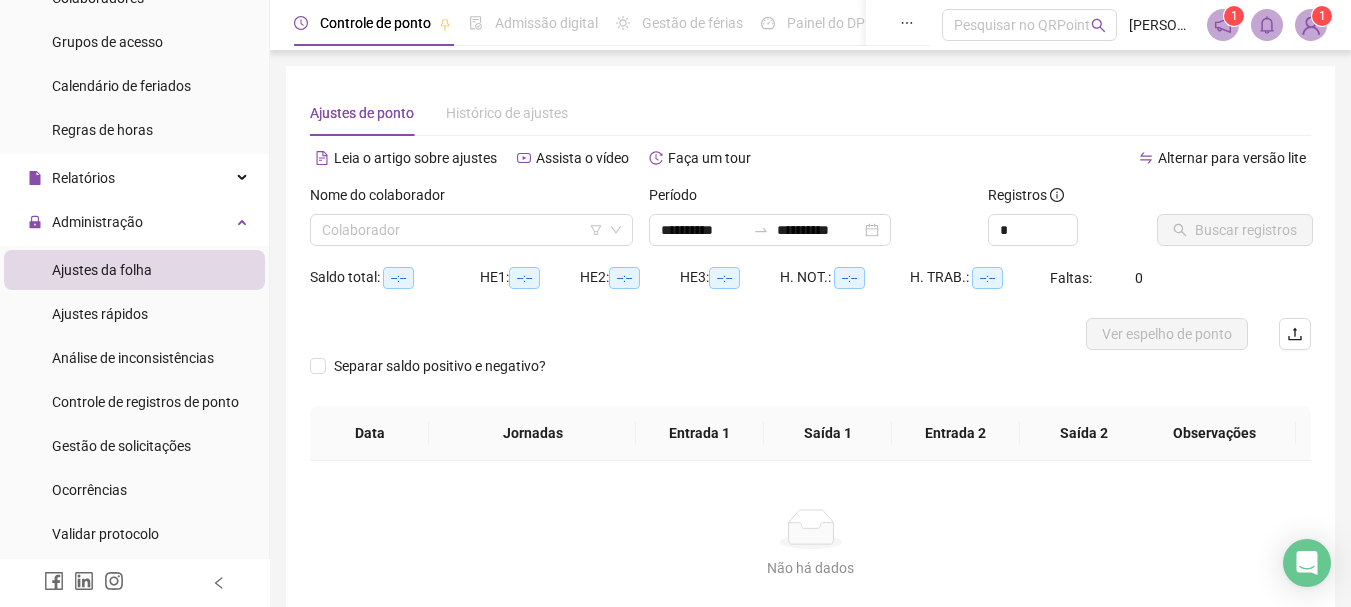 click on "Nome do colaborador" at bounding box center (471, 199) 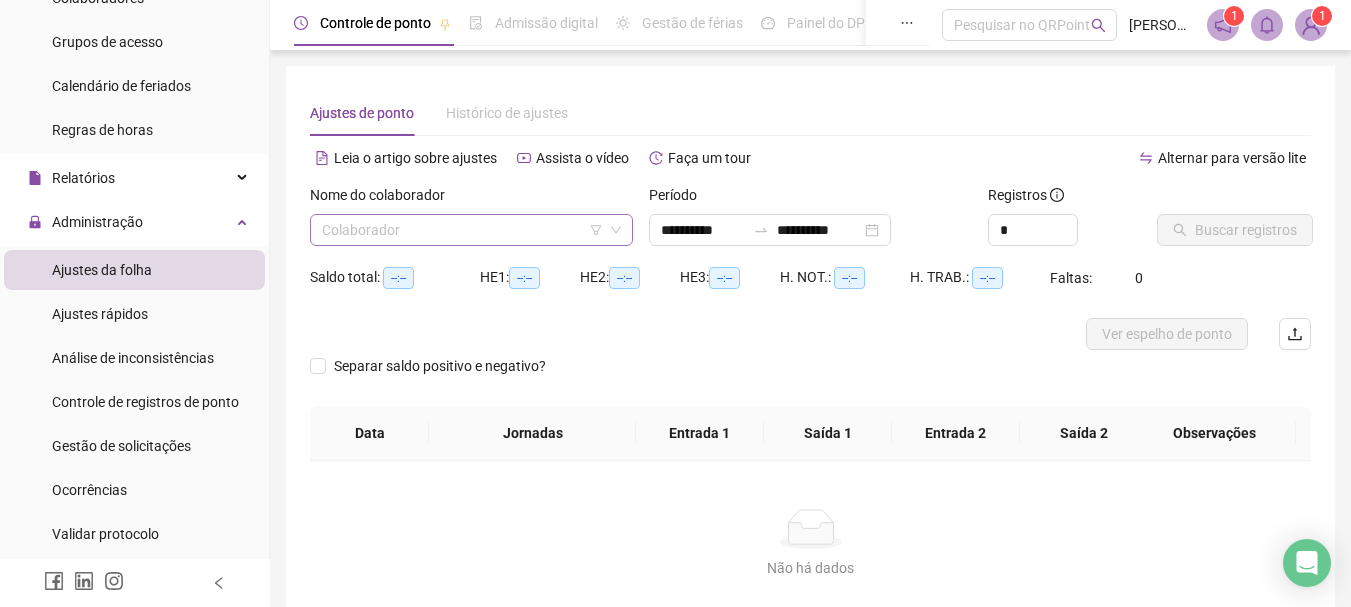click at bounding box center [465, 230] 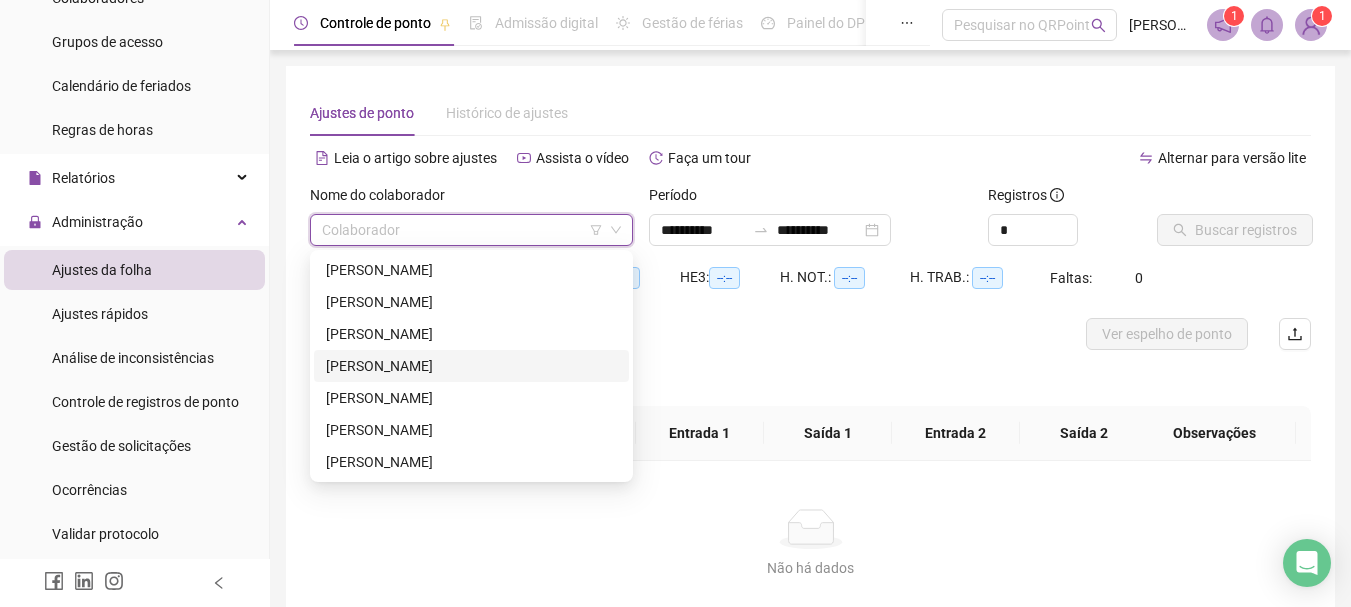 click on "[PERSON_NAME]" at bounding box center (471, 366) 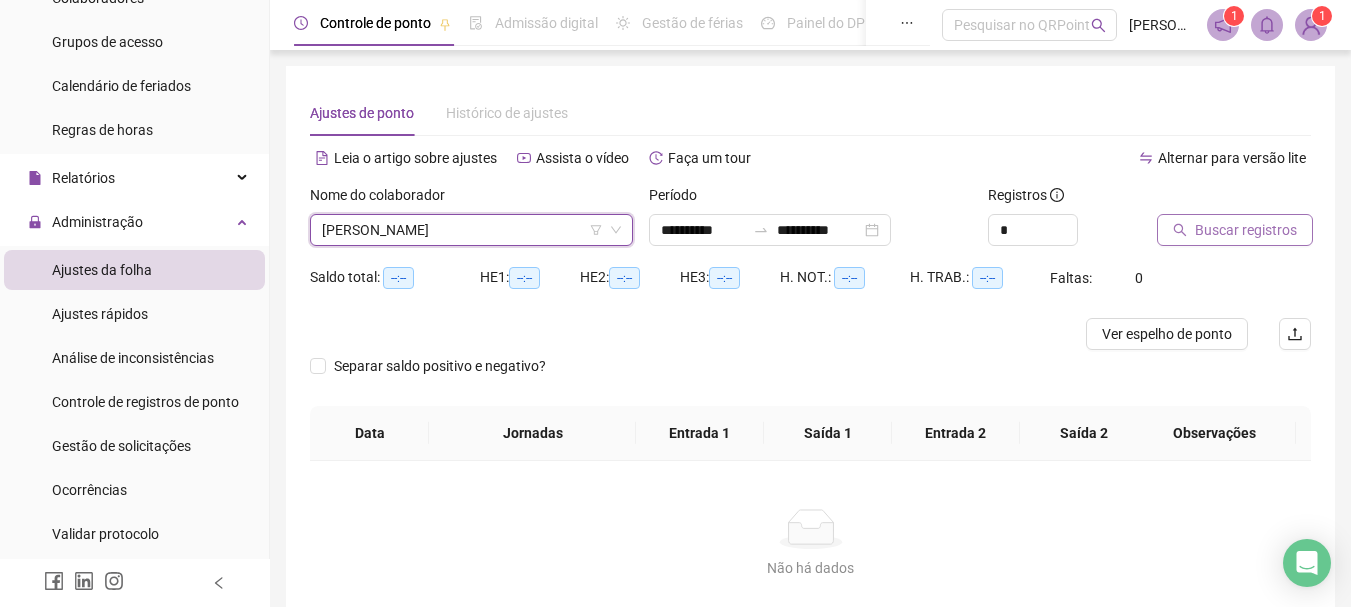 click on "Buscar registros" at bounding box center [1246, 230] 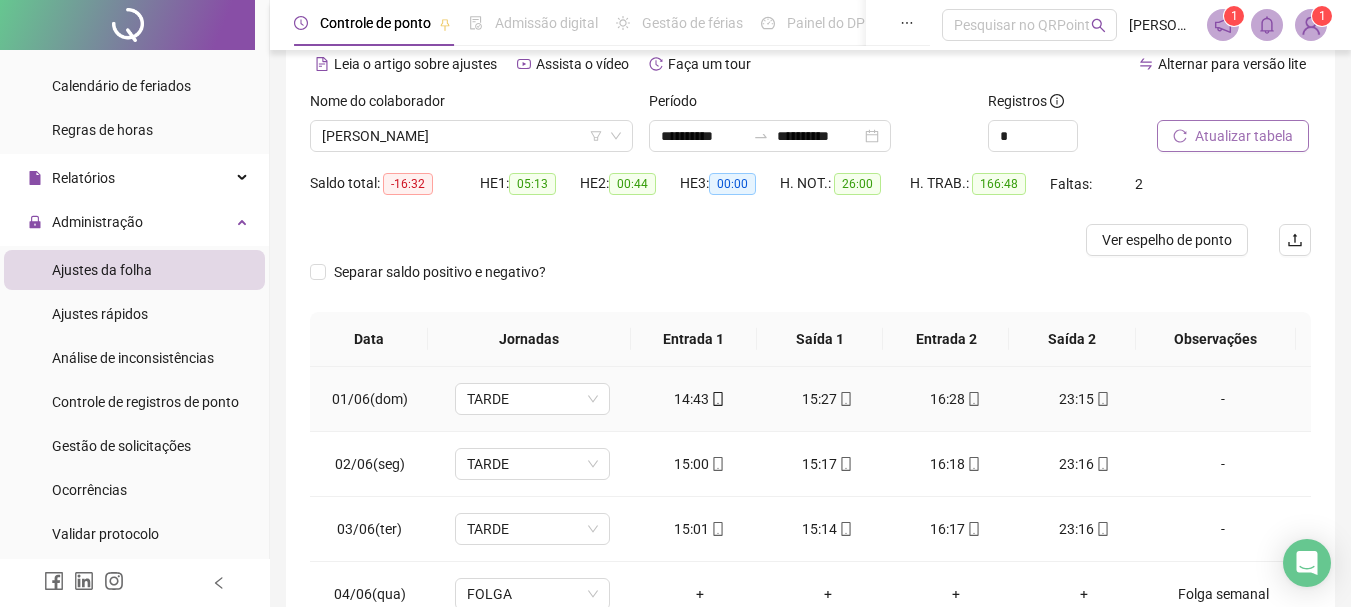 scroll, scrollTop: 0, scrollLeft: 0, axis: both 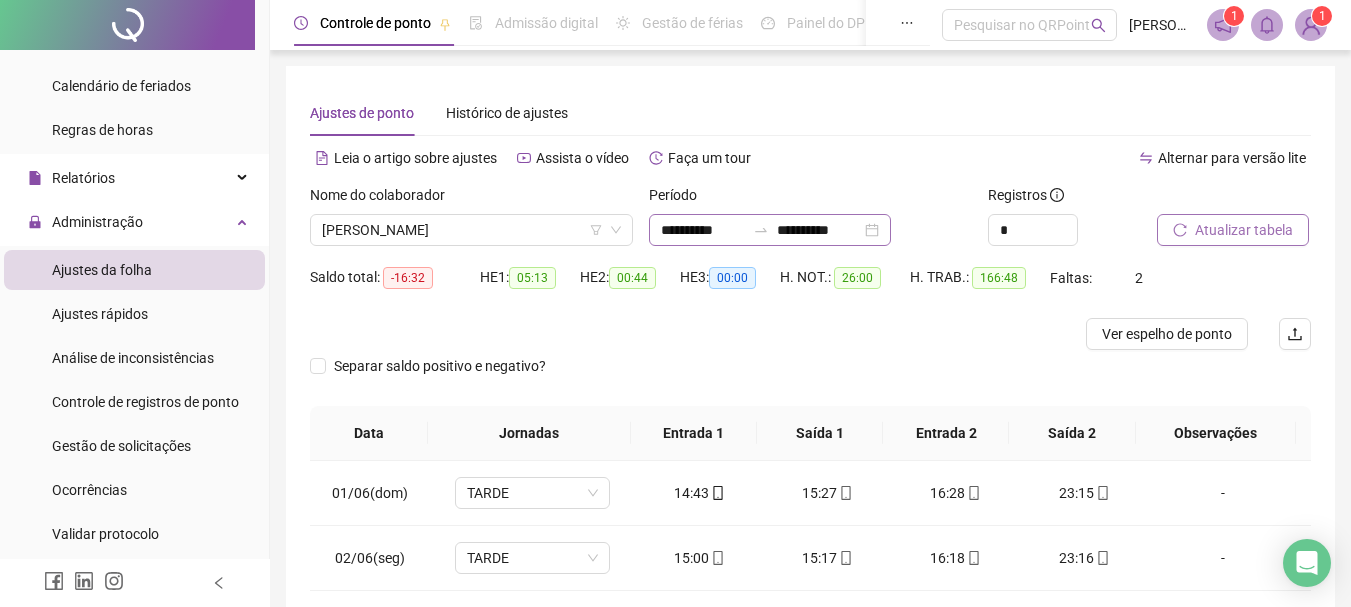 click on "**********" at bounding box center (770, 230) 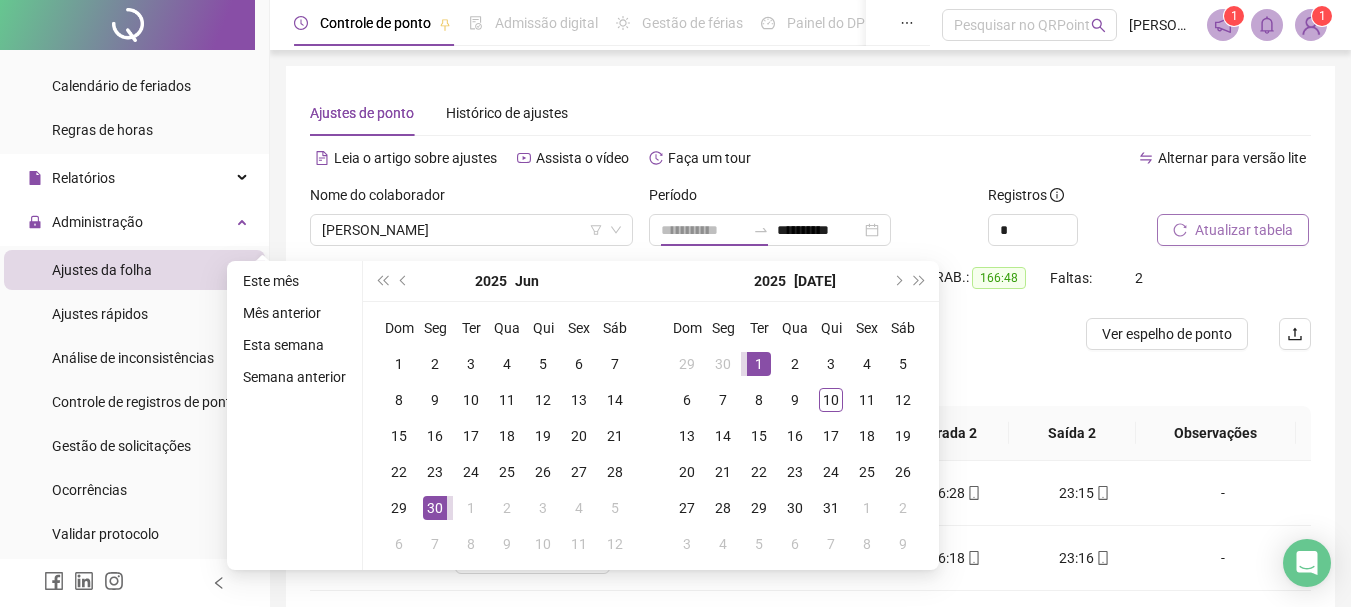 click on "1" at bounding box center [759, 364] 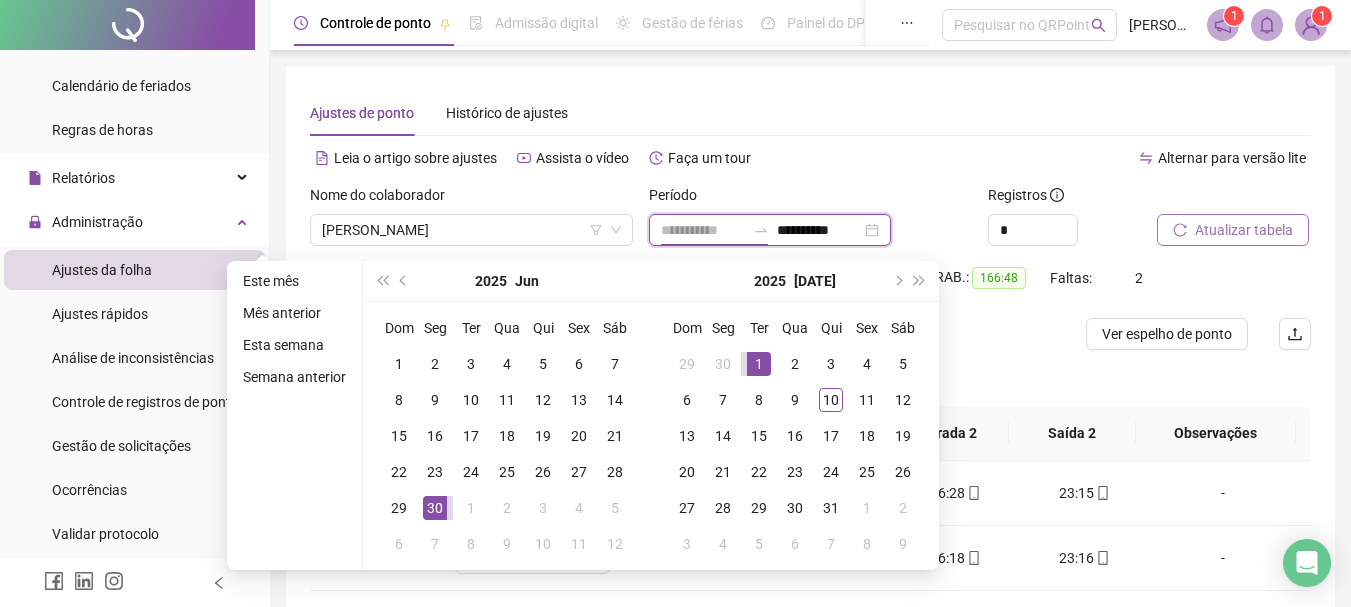 type on "**********" 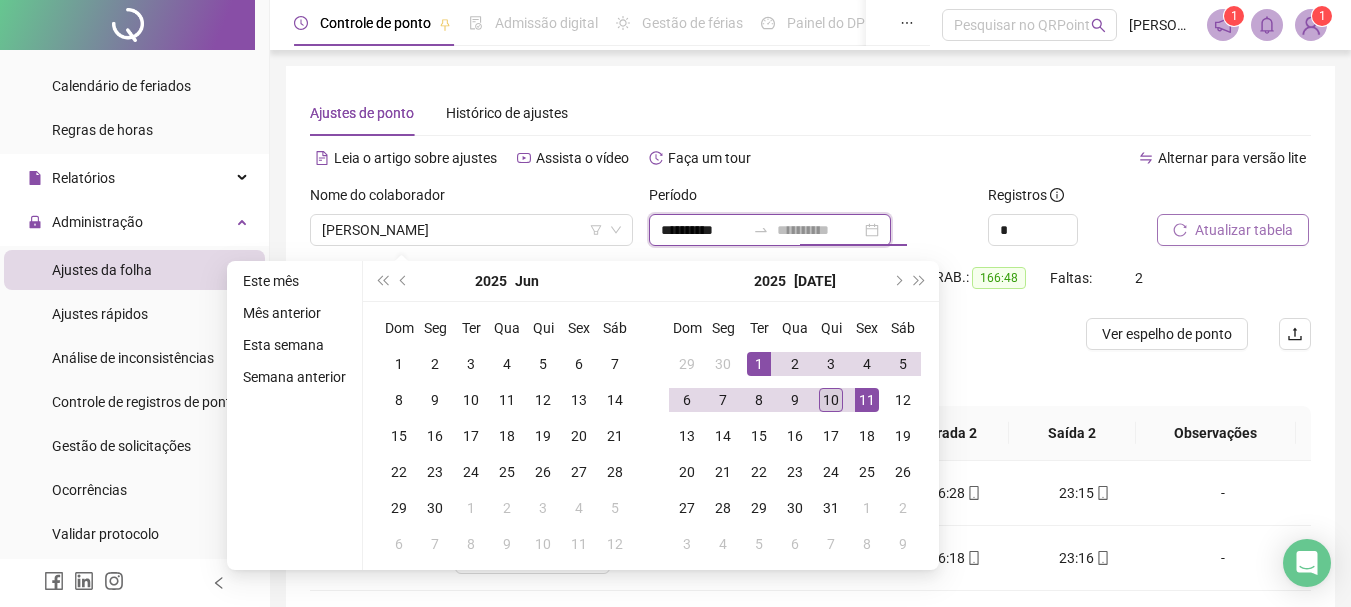 type on "**********" 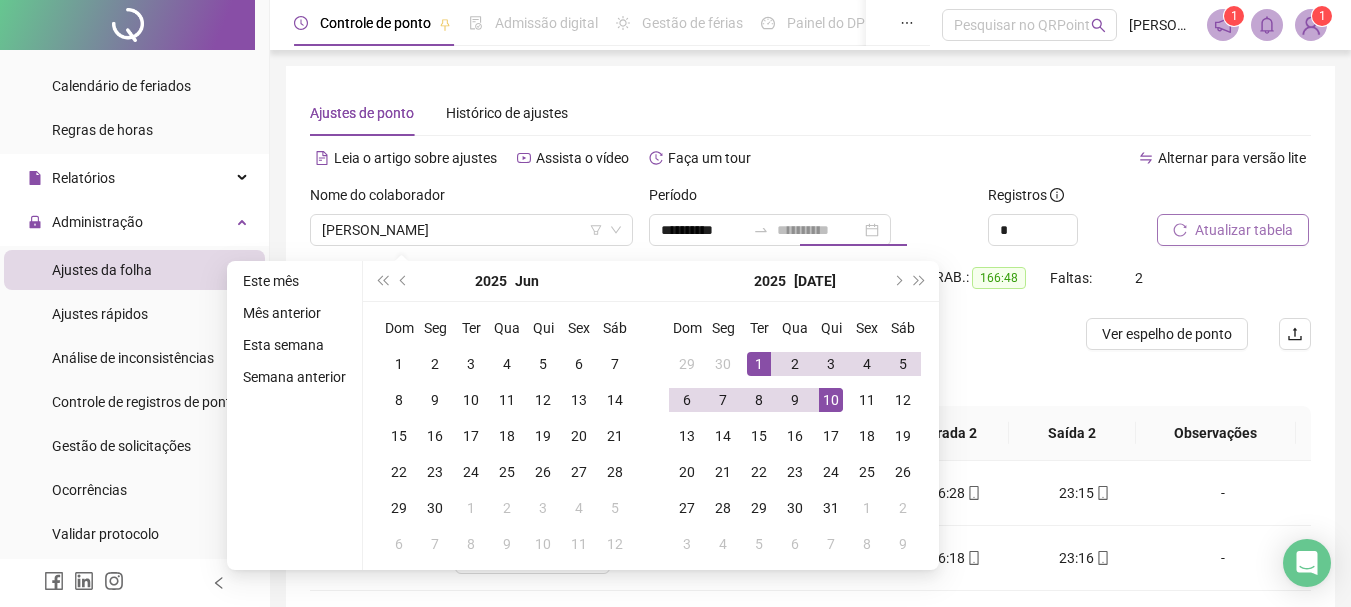 click on "10" at bounding box center (831, 400) 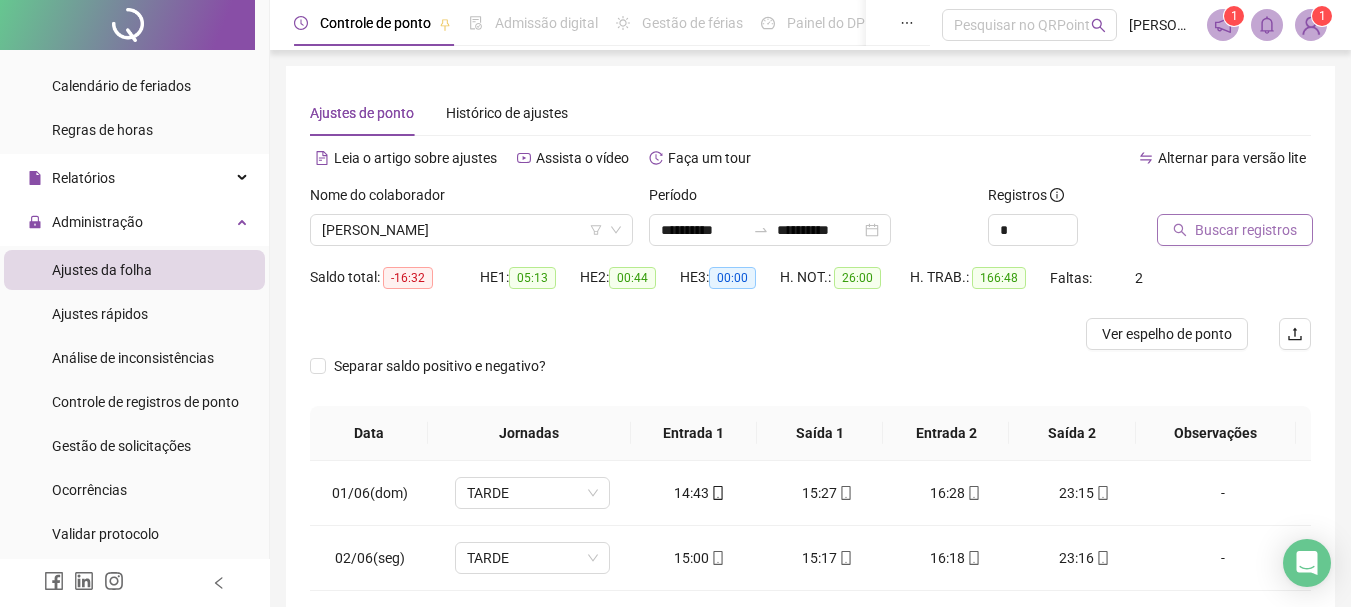 click on "Buscar registros" at bounding box center (1246, 230) 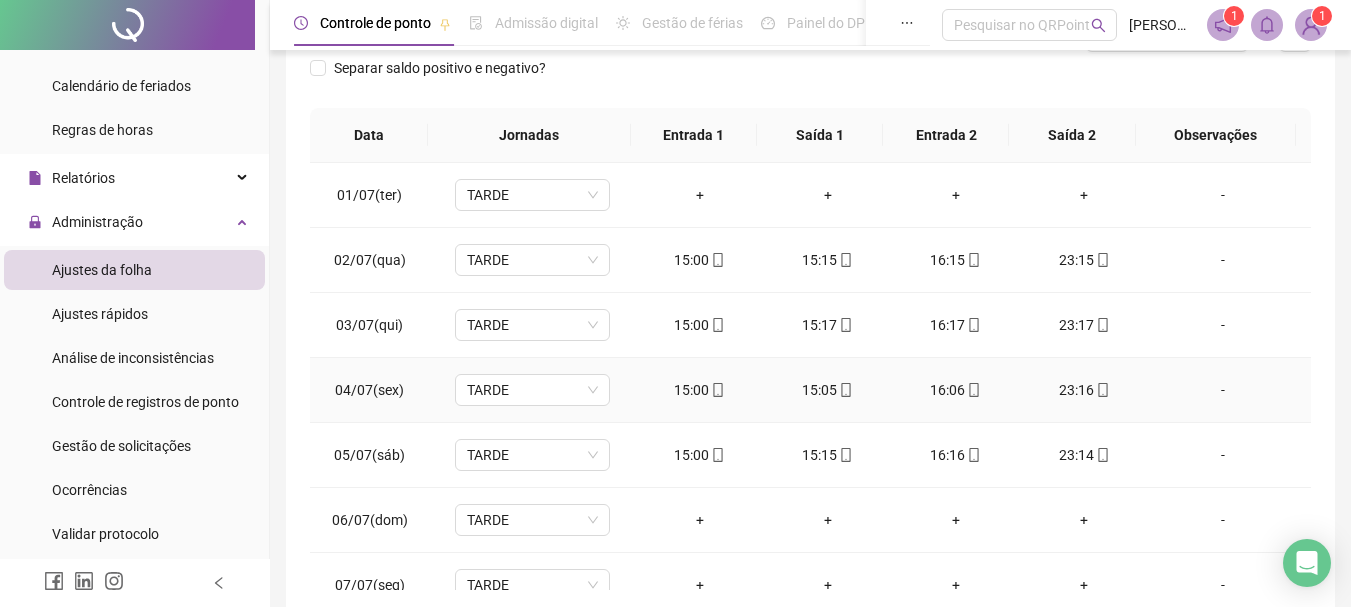 scroll, scrollTop: 300, scrollLeft: 0, axis: vertical 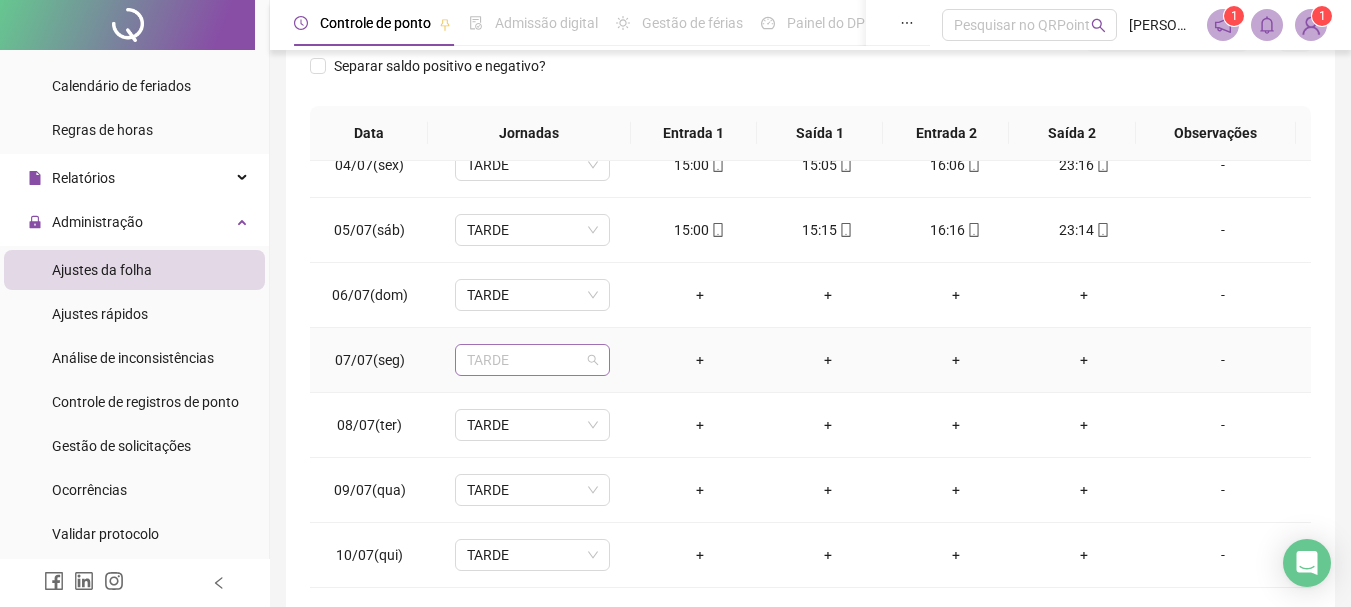 click on "TARDE" at bounding box center [532, 360] 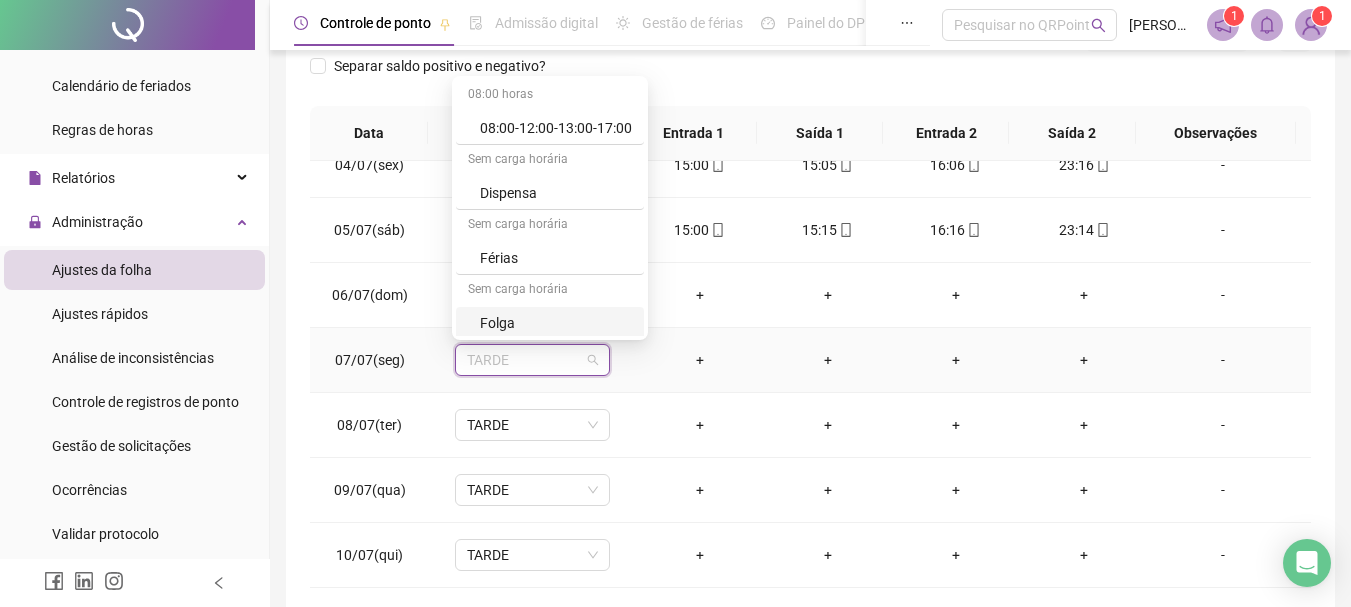 click on "Folga" at bounding box center (556, 323) 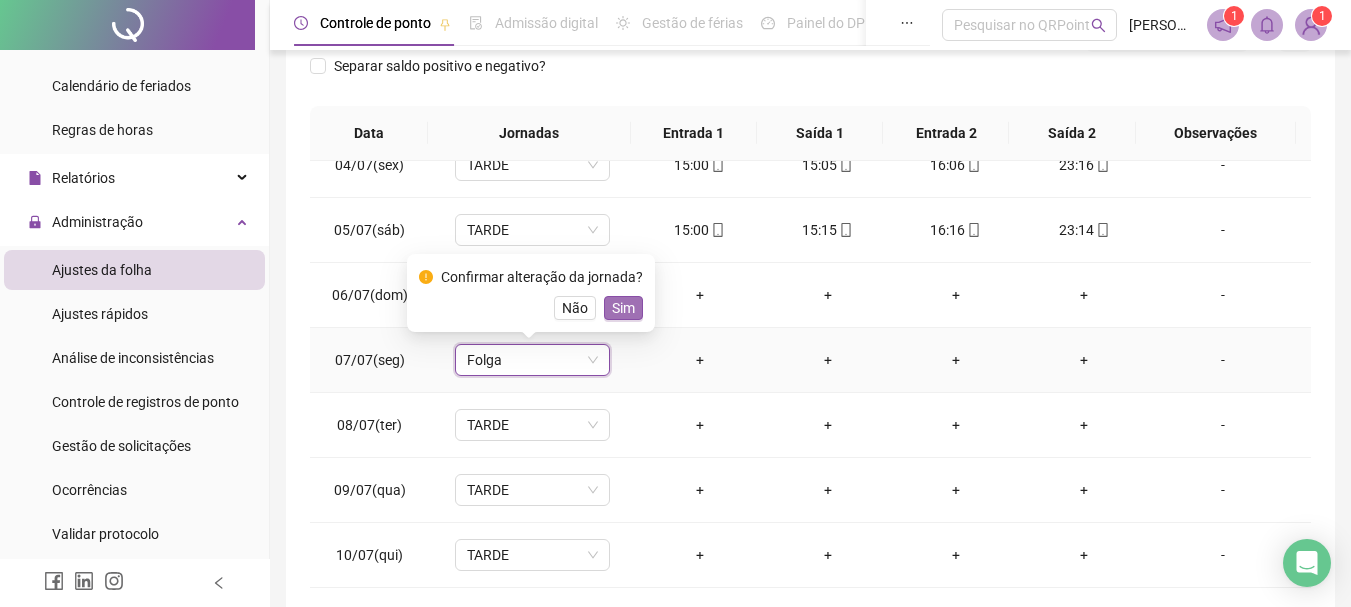 click on "Sim" at bounding box center [623, 308] 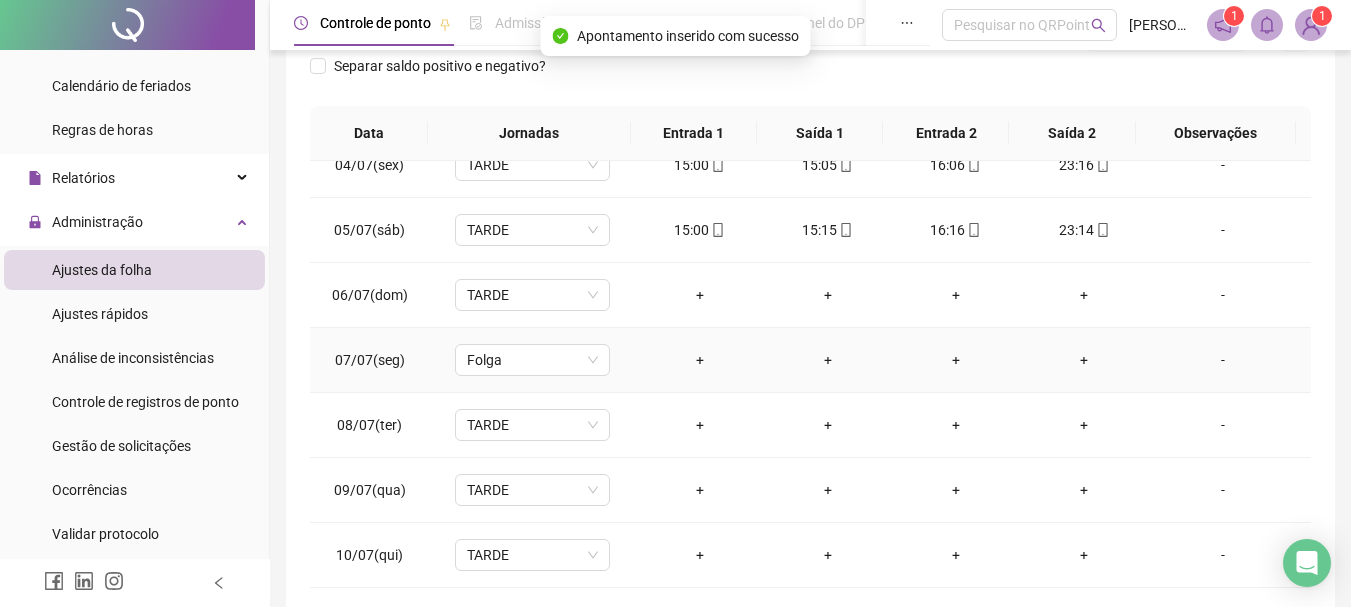 click on "-" at bounding box center (1223, 360) 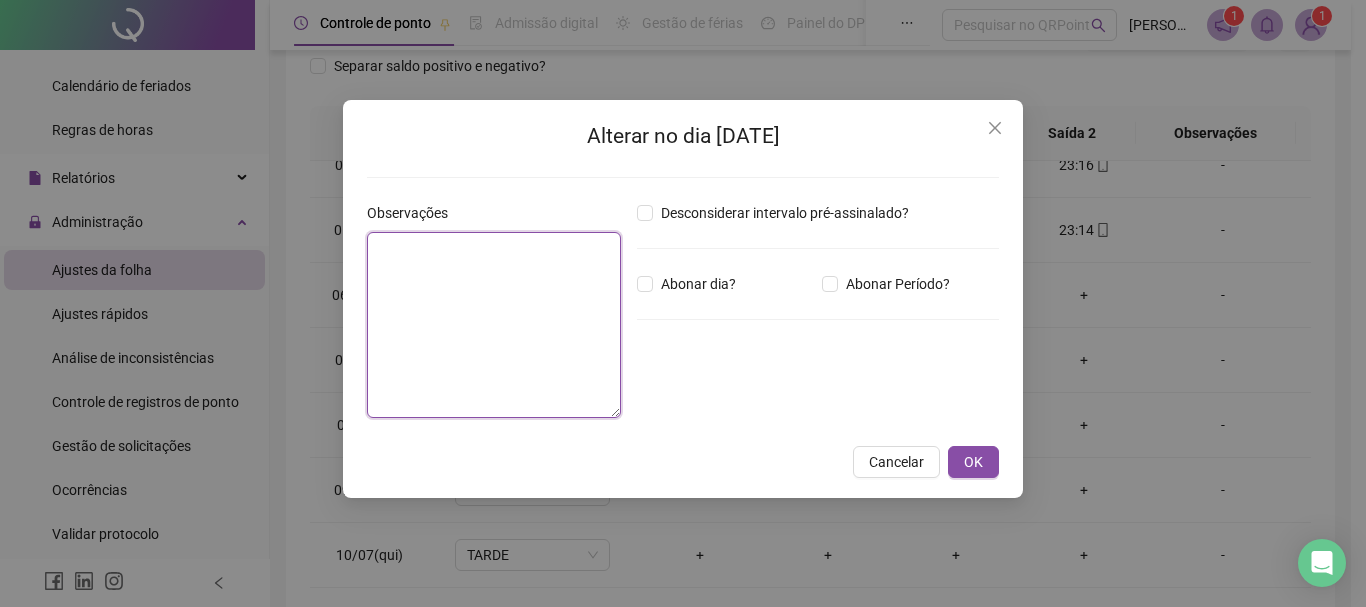 click at bounding box center (494, 325) 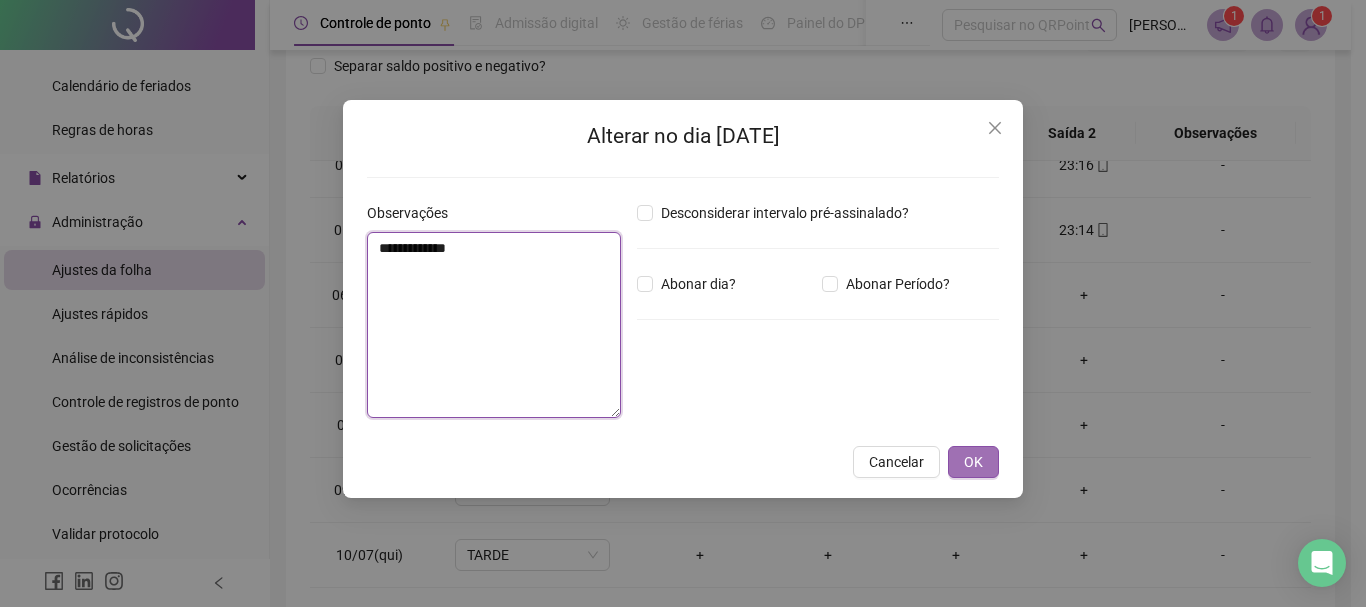 type on "**********" 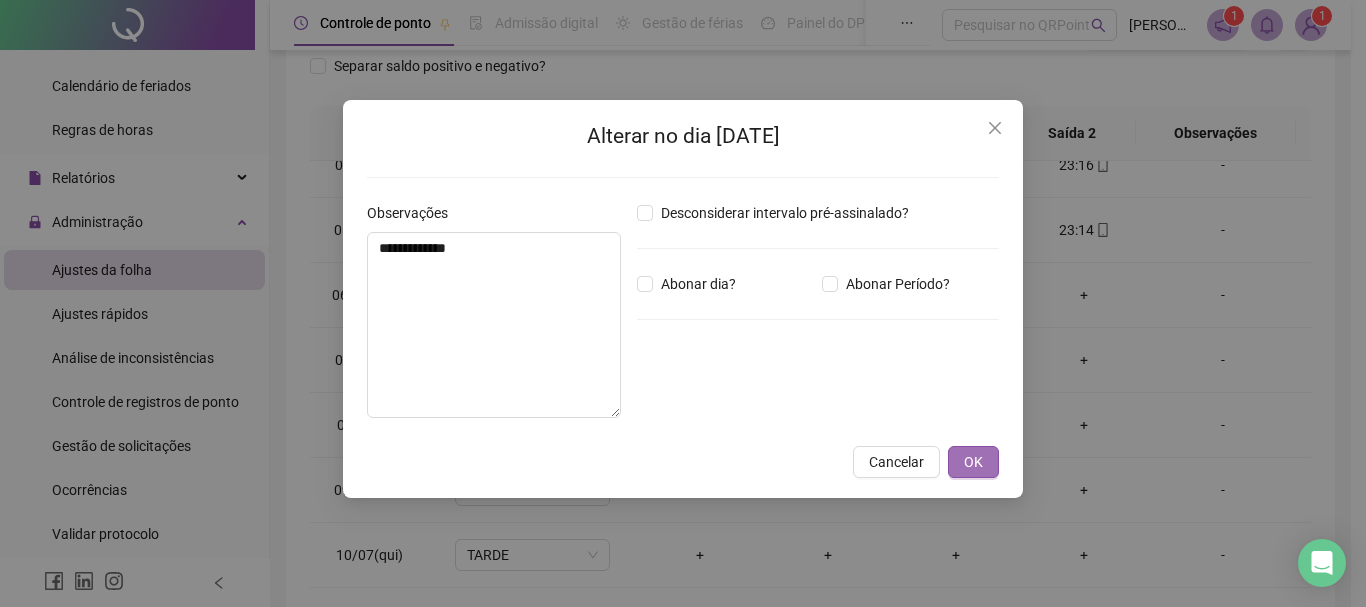 click on "OK" at bounding box center (973, 462) 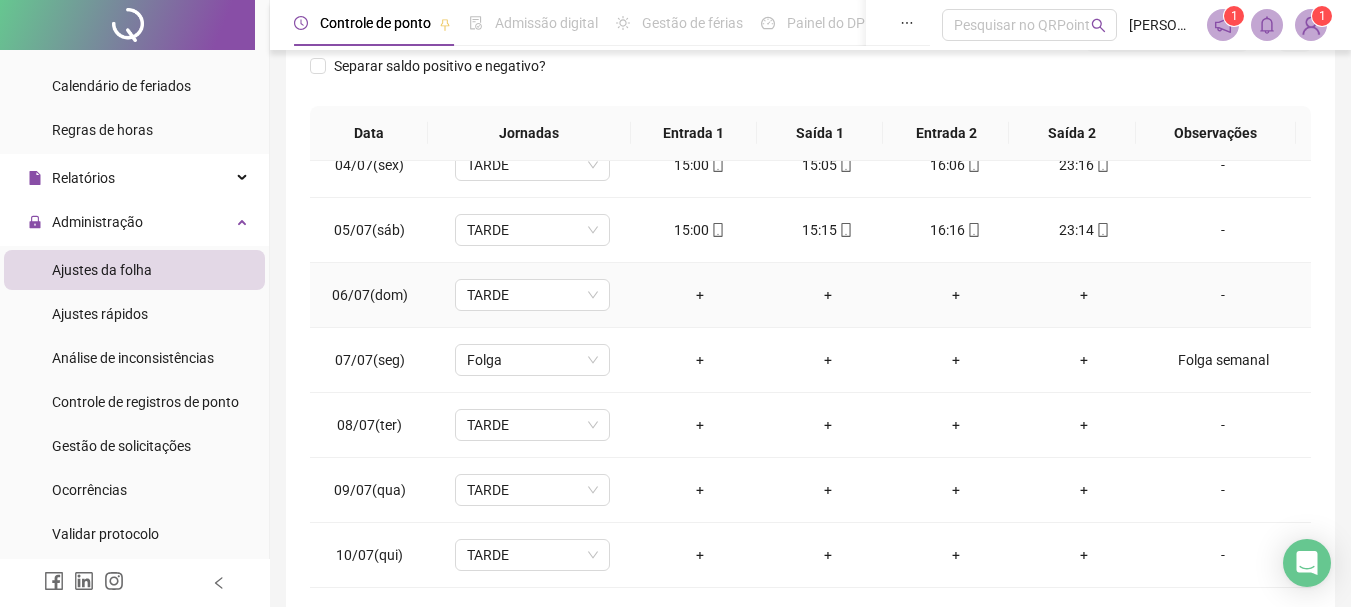 click on "-" at bounding box center [1223, 295] 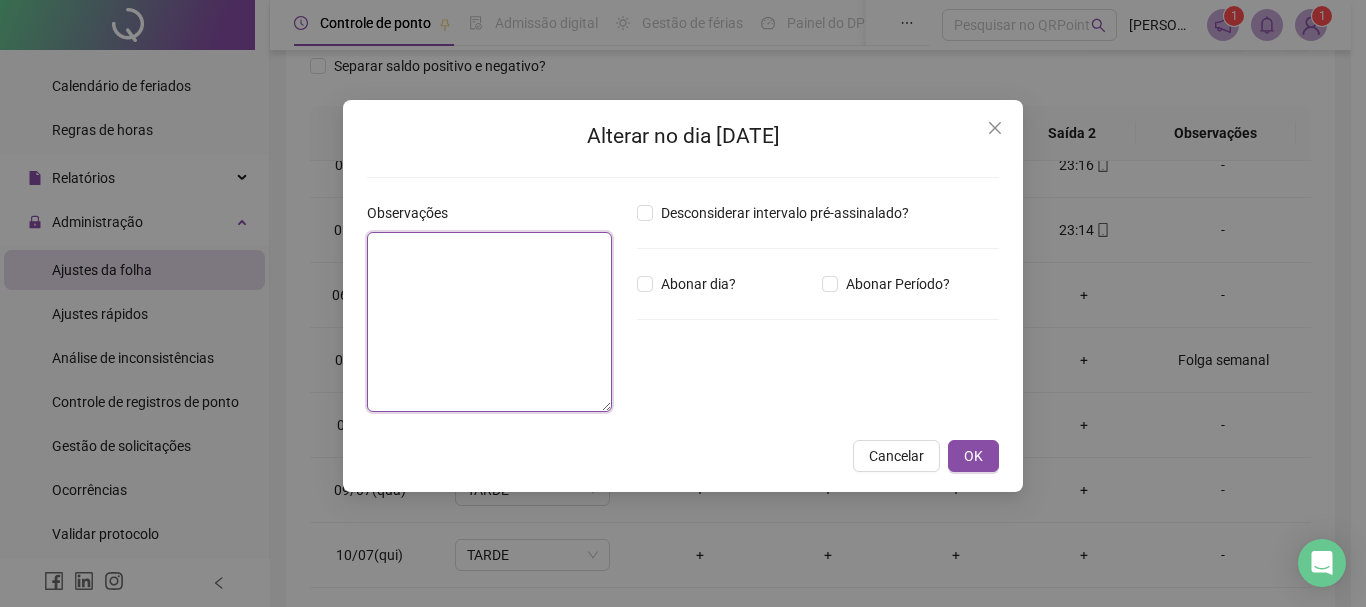click at bounding box center (489, 322) 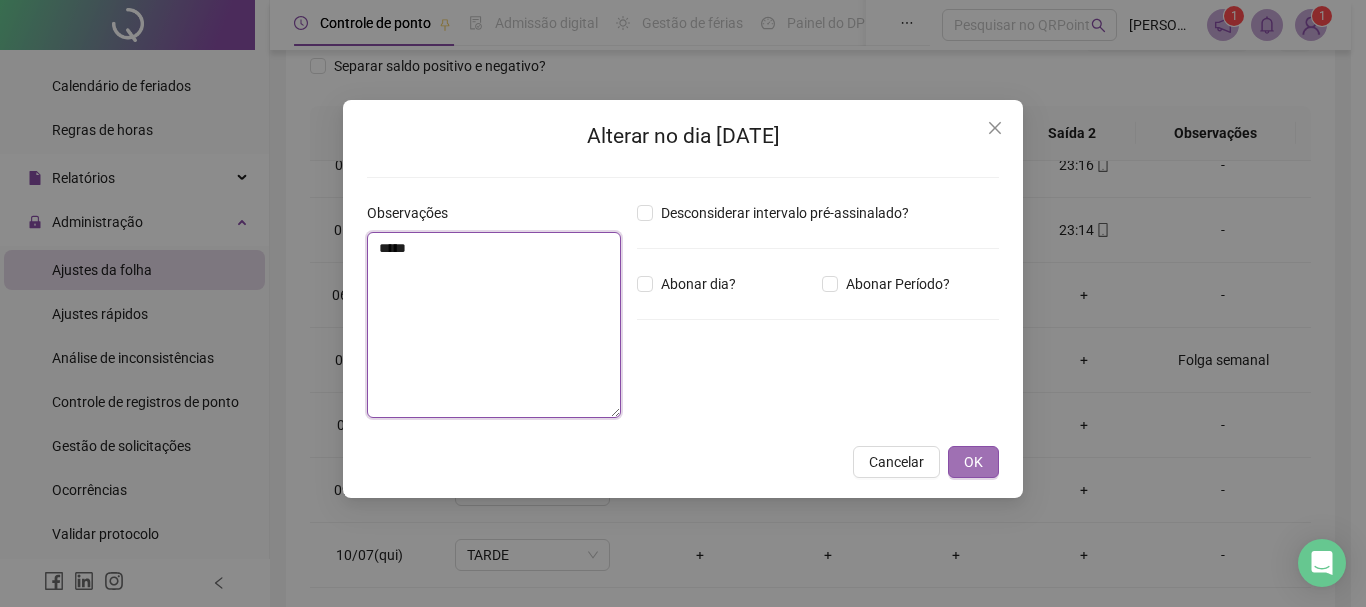 type on "*****" 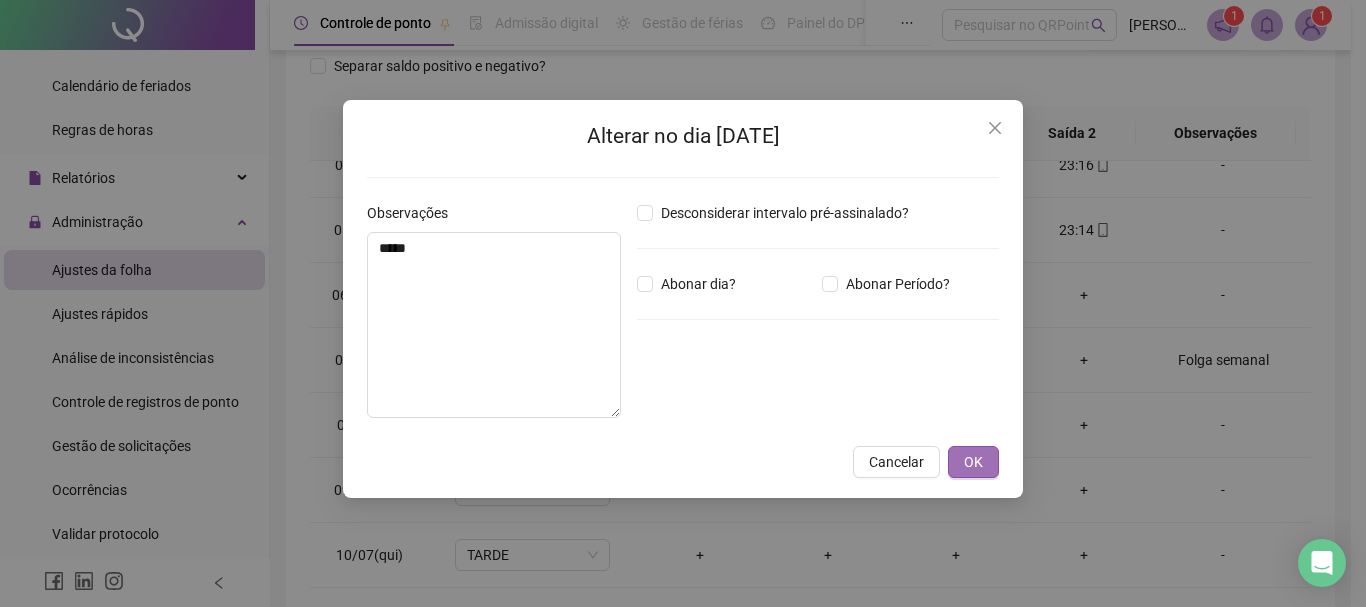 click on "OK" at bounding box center (973, 462) 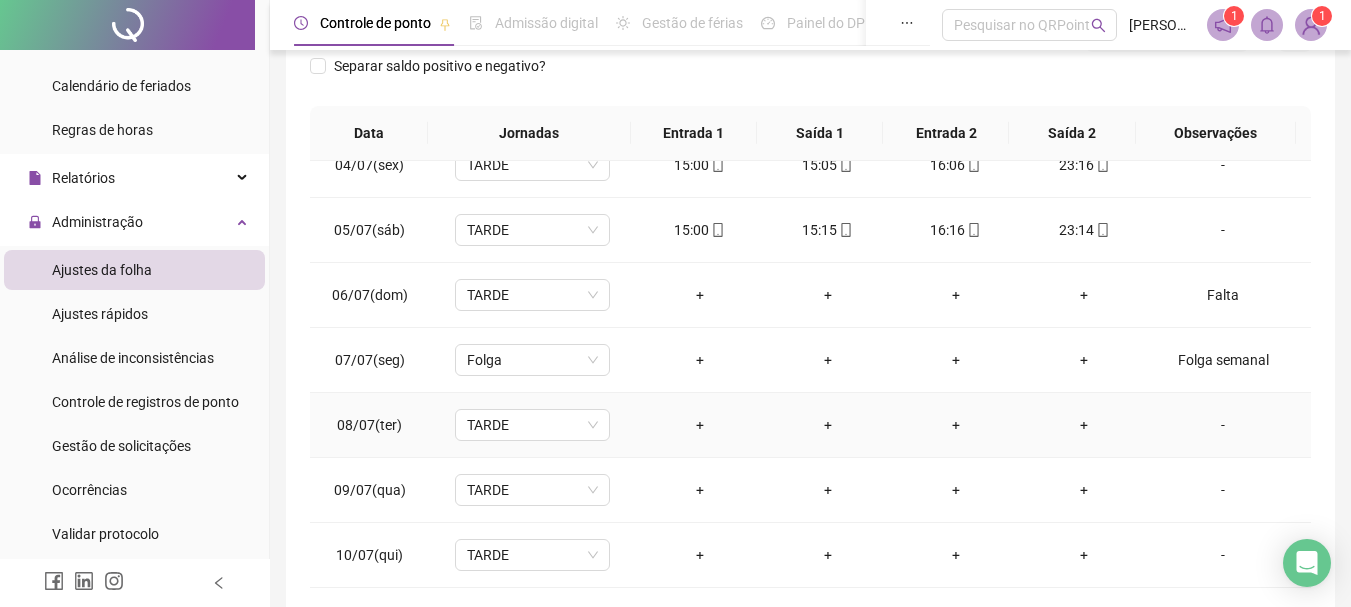 click on "-" at bounding box center [1223, 425] 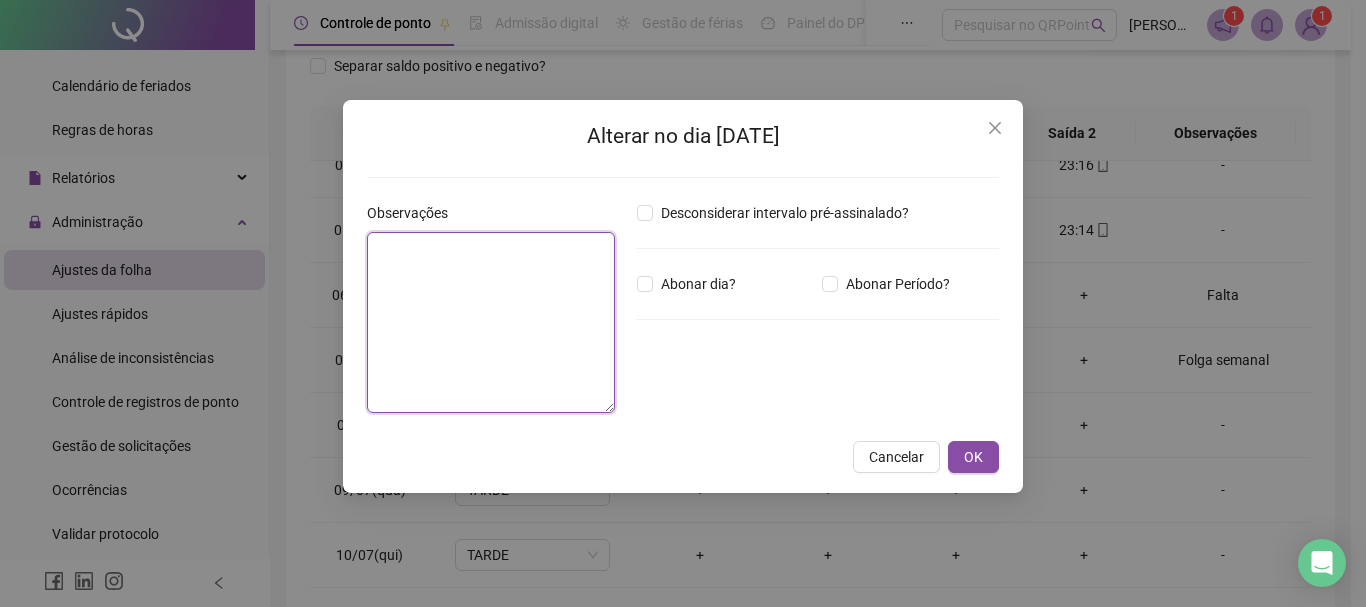 click at bounding box center [491, 322] 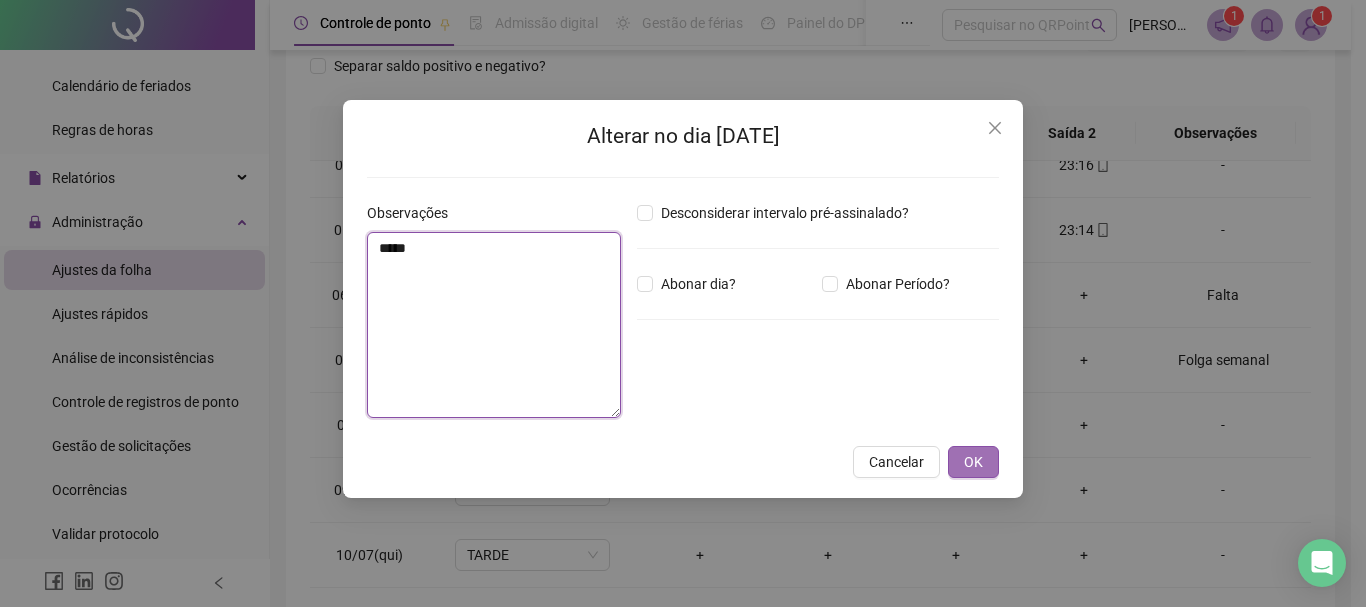 type on "*****" 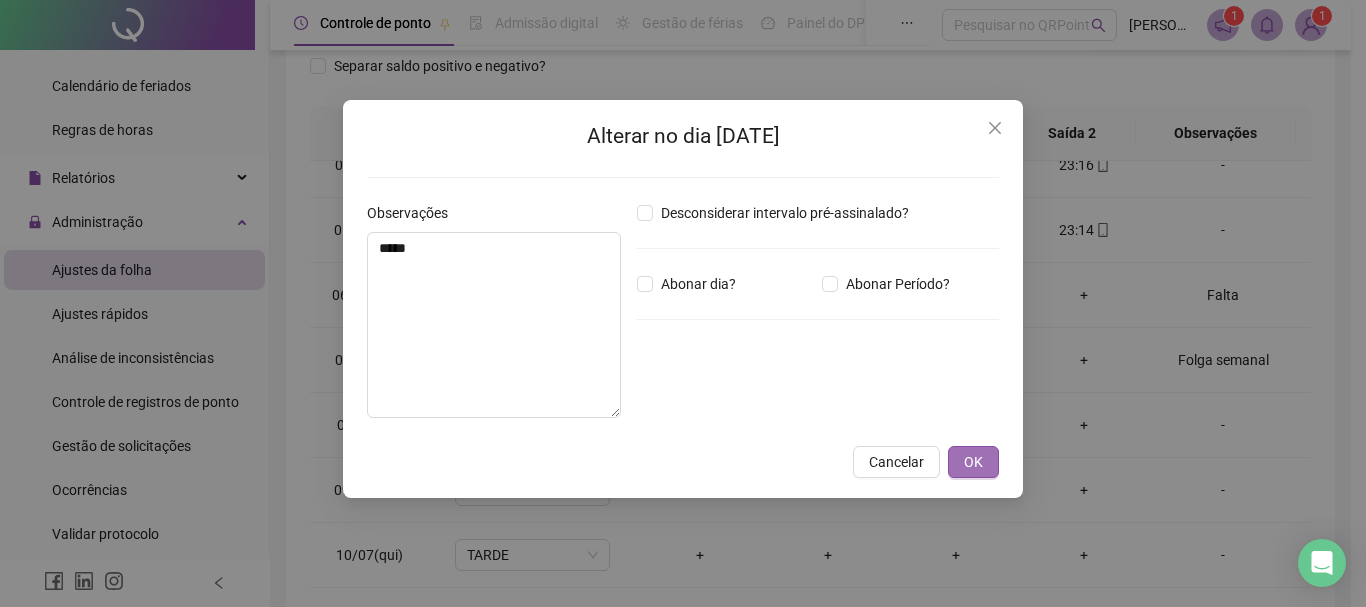 click on "OK" at bounding box center [973, 462] 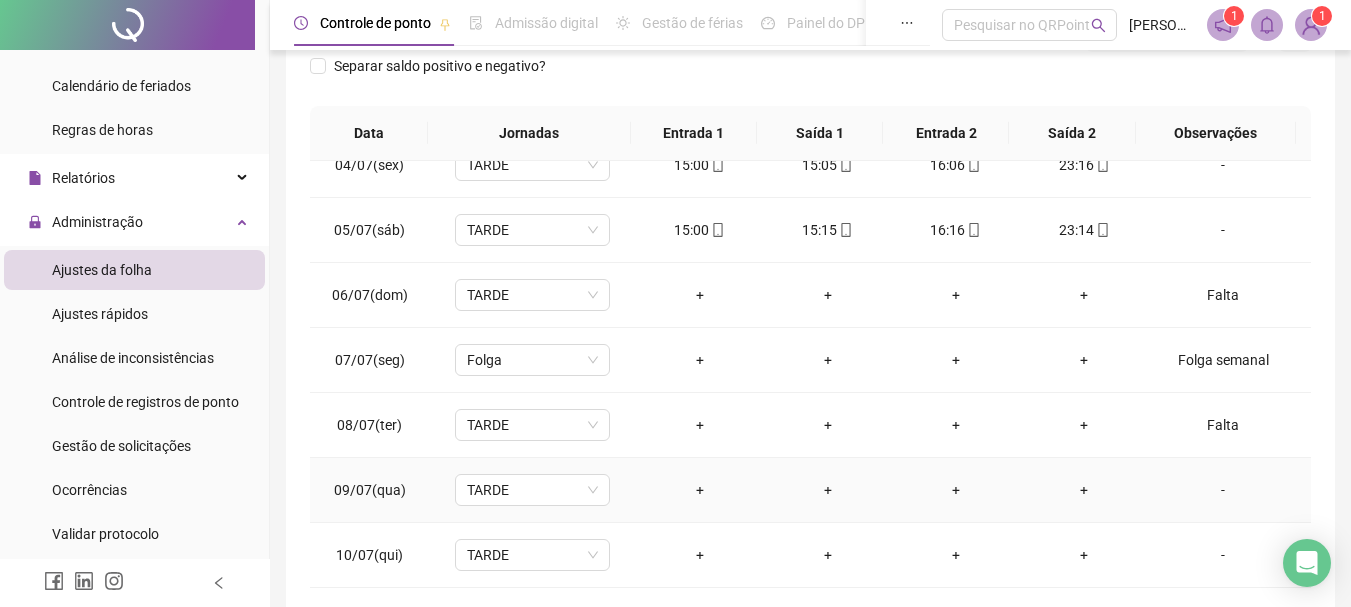 click on "-" at bounding box center [1223, 490] 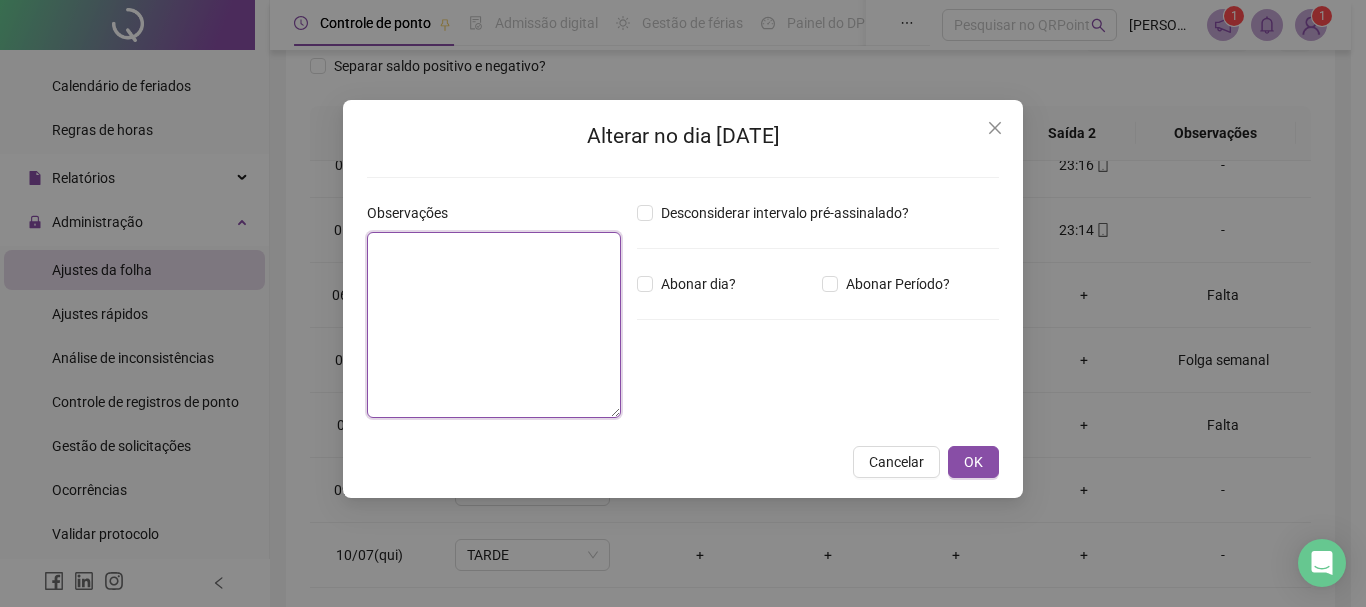 click at bounding box center [494, 325] 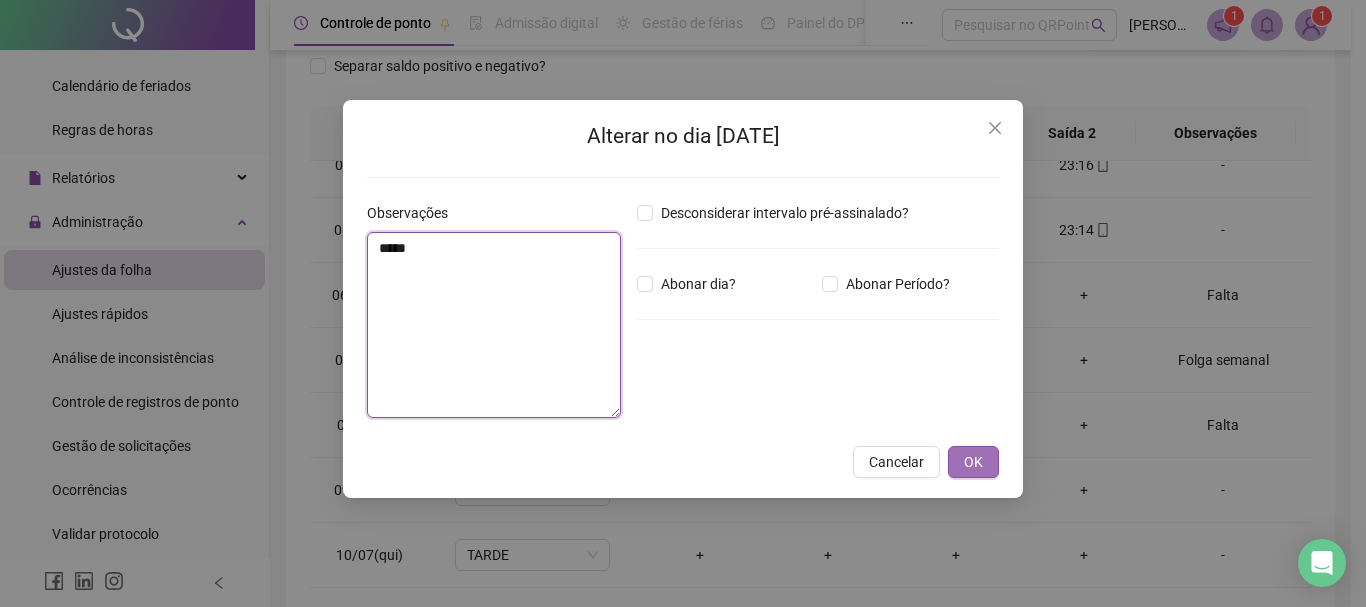 type on "*****" 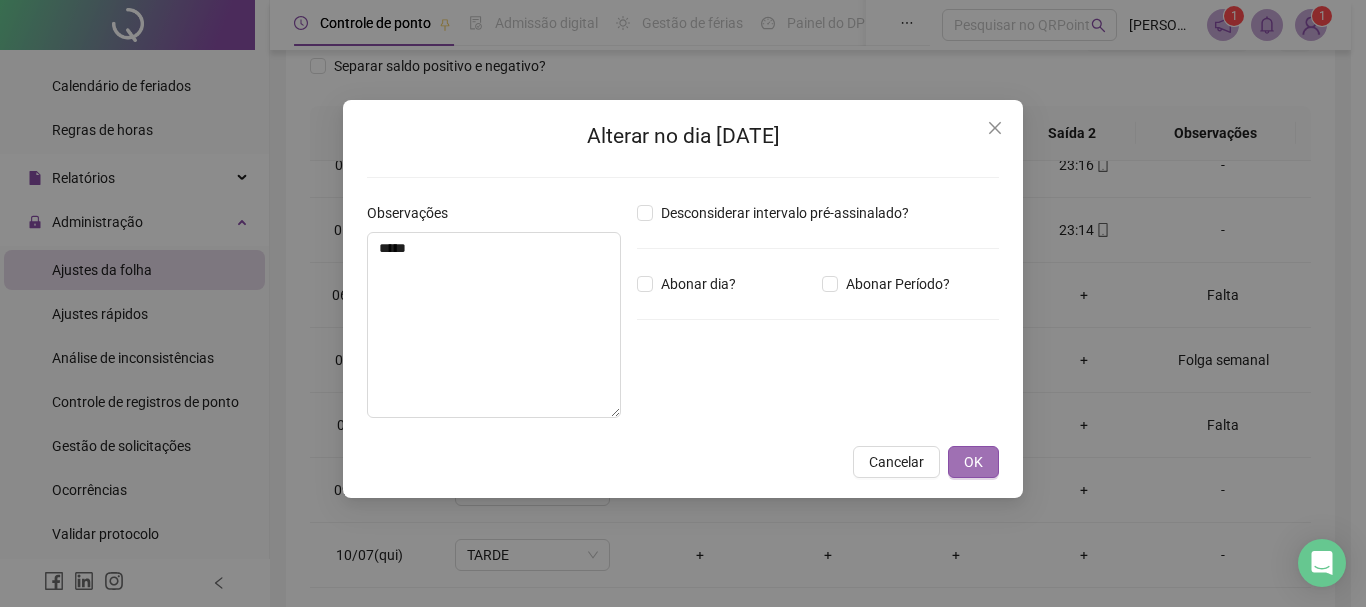 click on "OK" at bounding box center [973, 462] 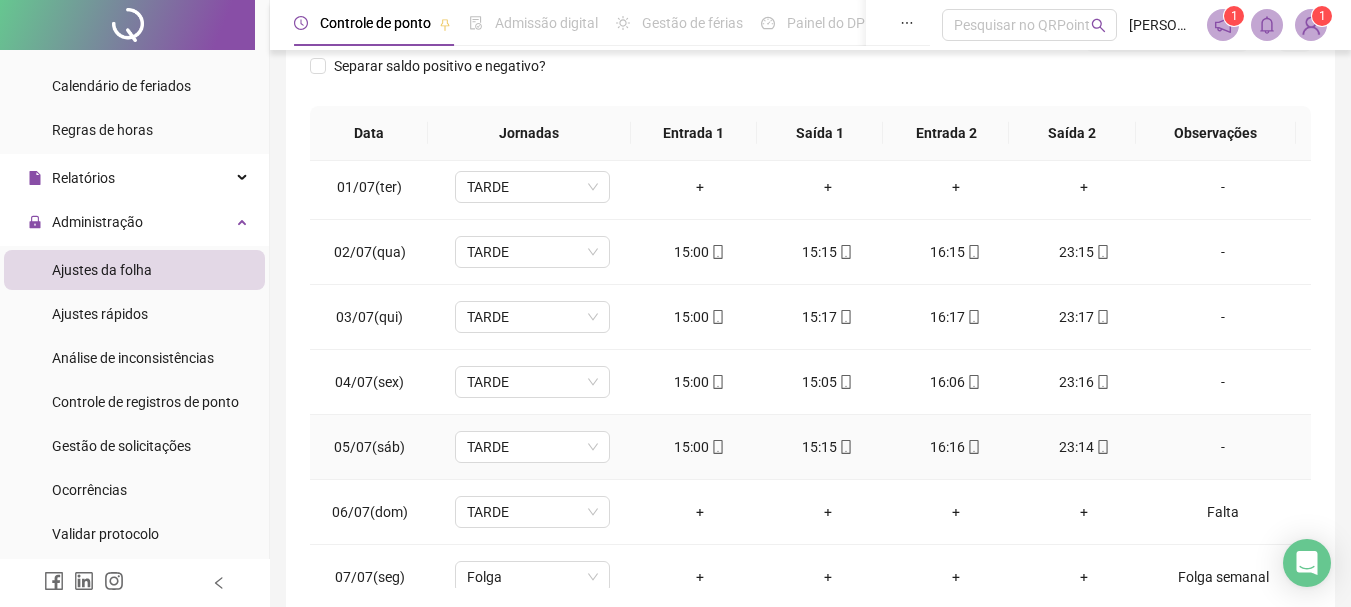 scroll, scrollTop: 0, scrollLeft: 0, axis: both 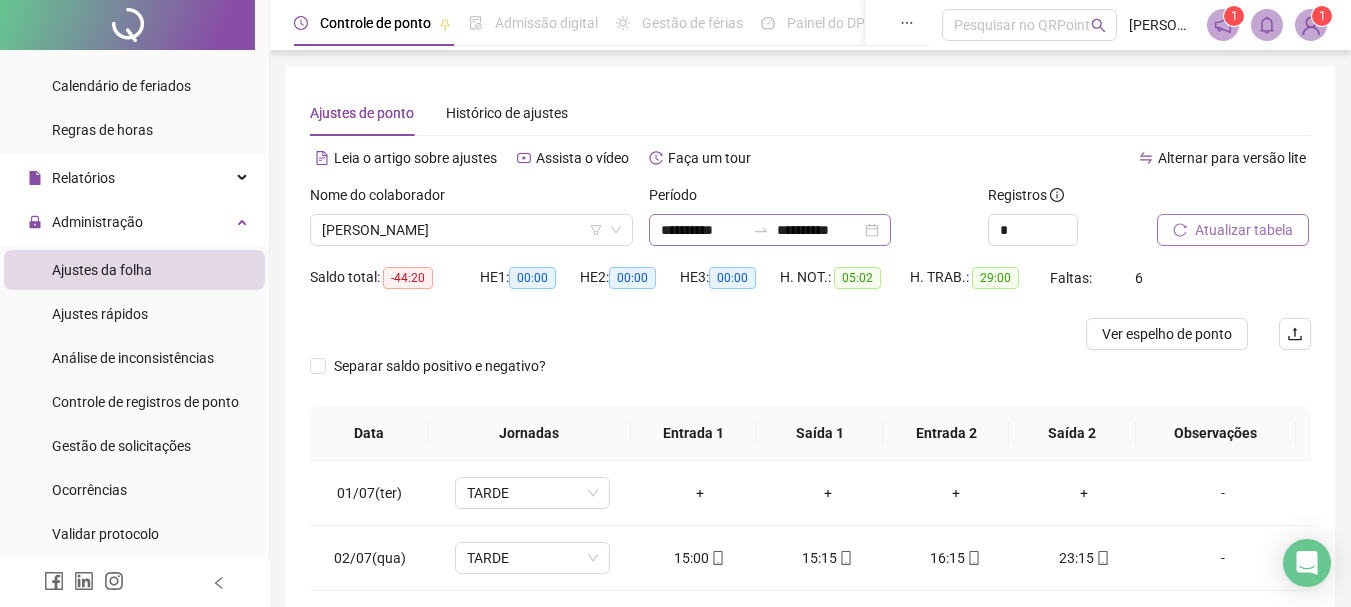 click on "**********" at bounding box center [770, 230] 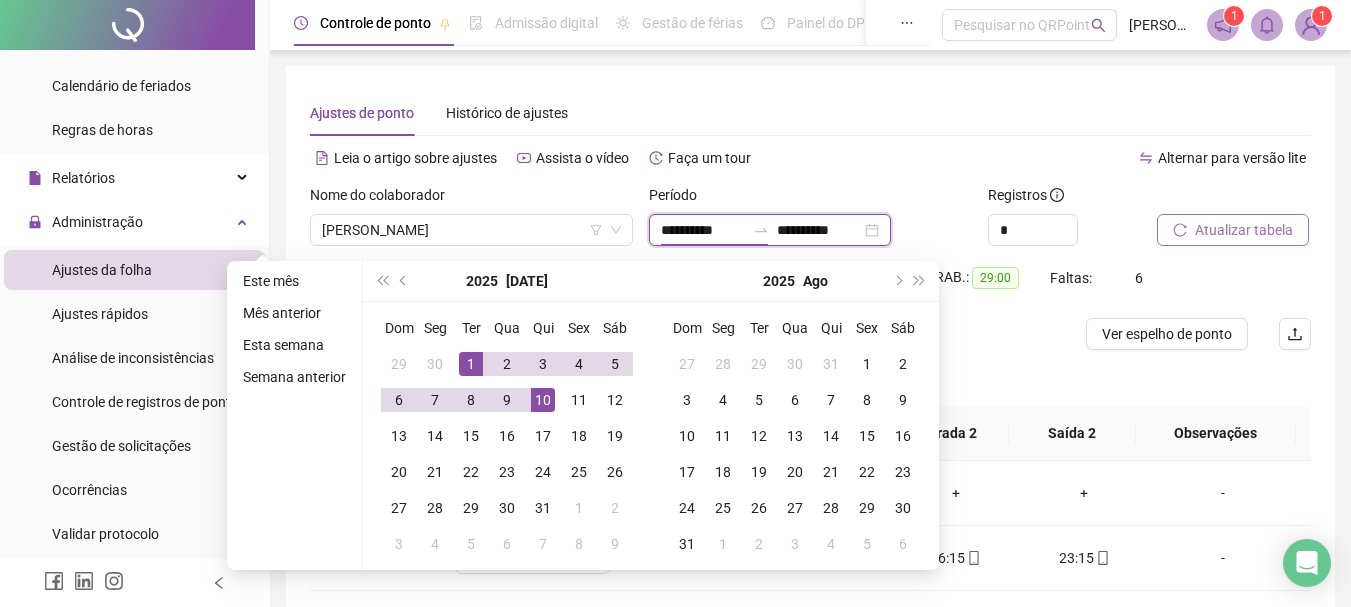 click on "**********" at bounding box center [770, 230] 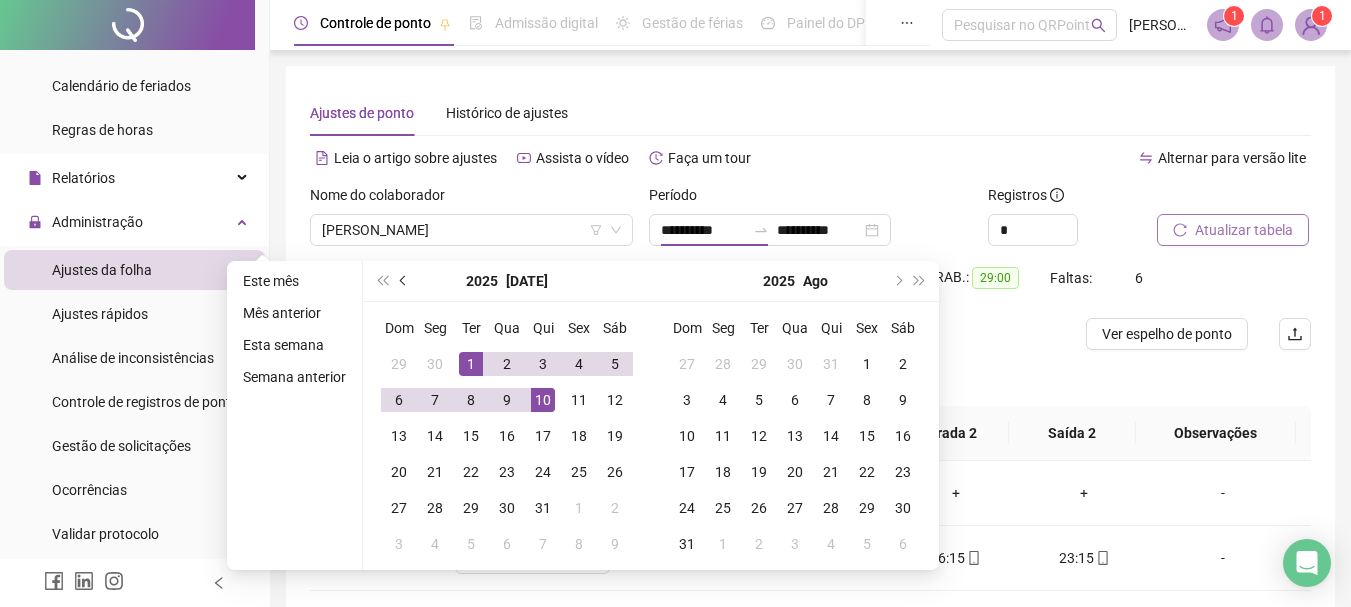 click at bounding box center (404, 281) 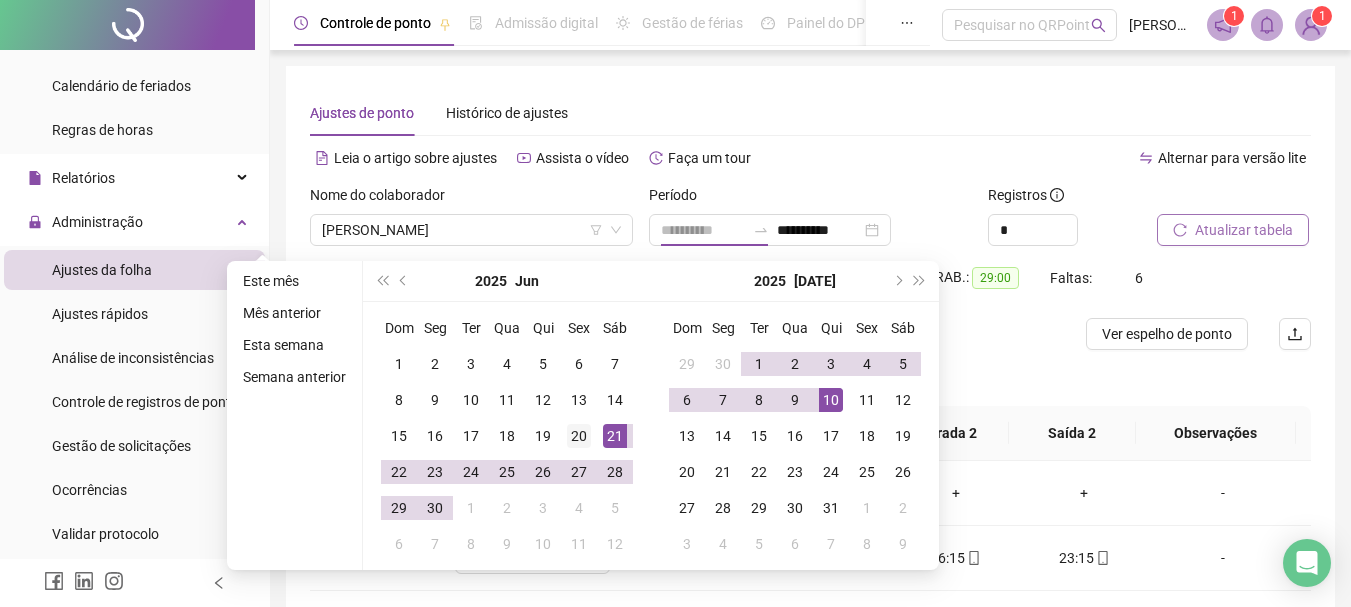 type on "**********" 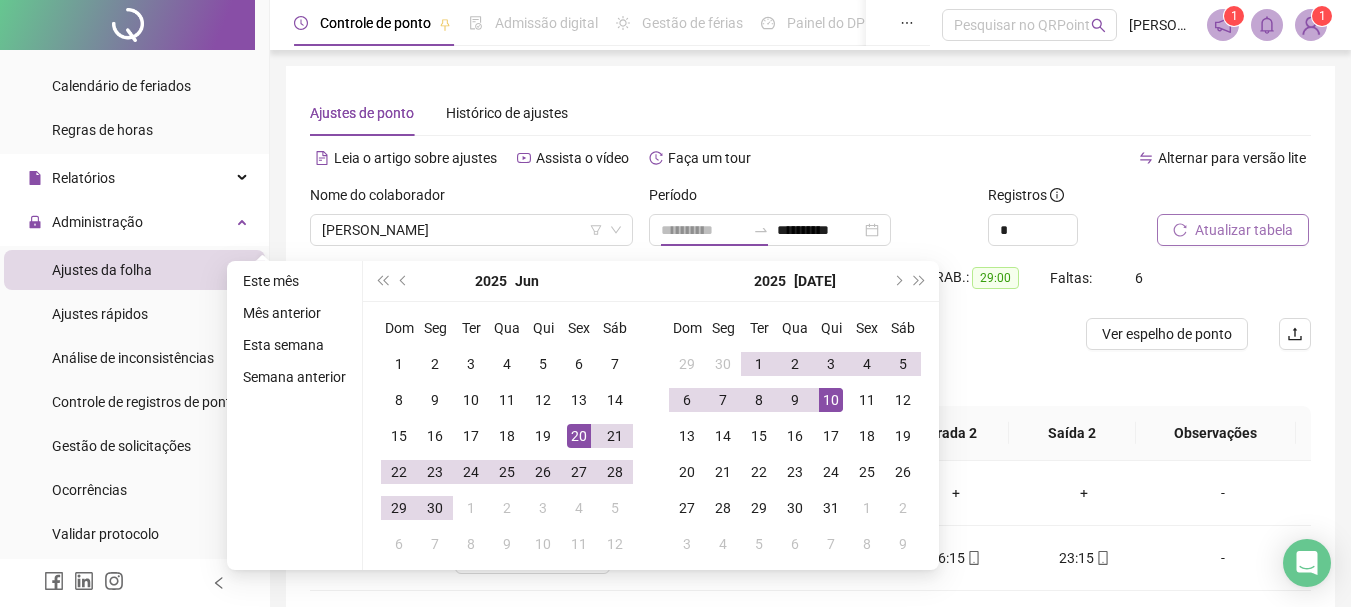 click on "20" at bounding box center [579, 436] 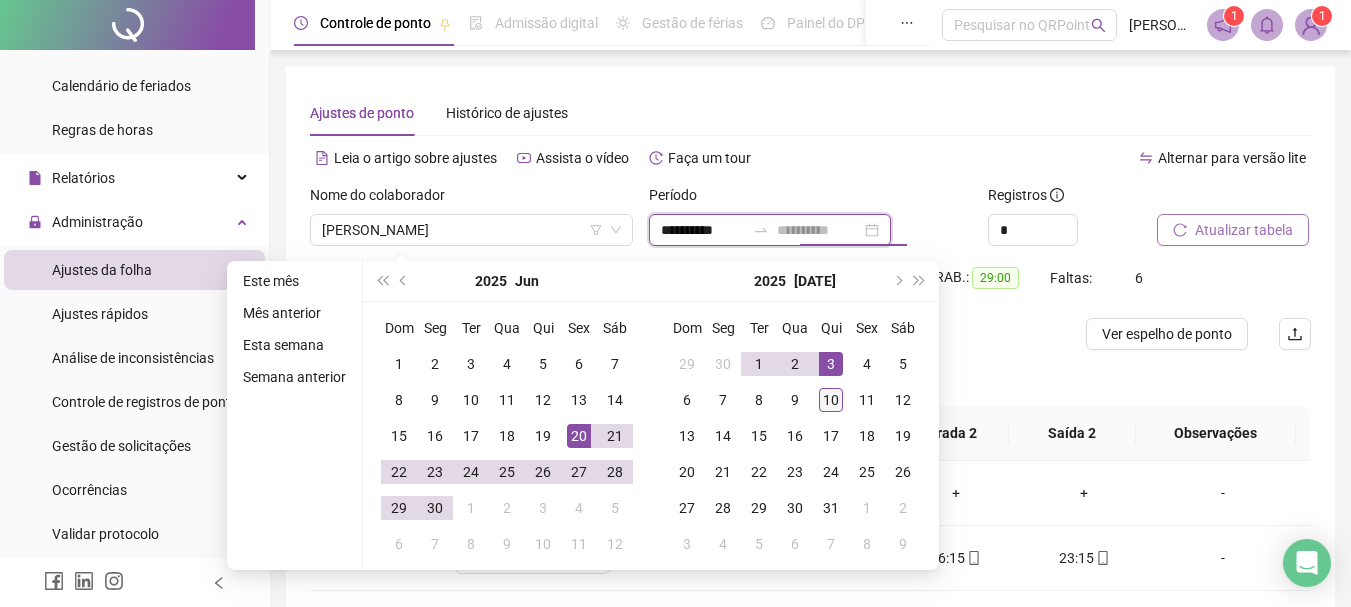 type on "**********" 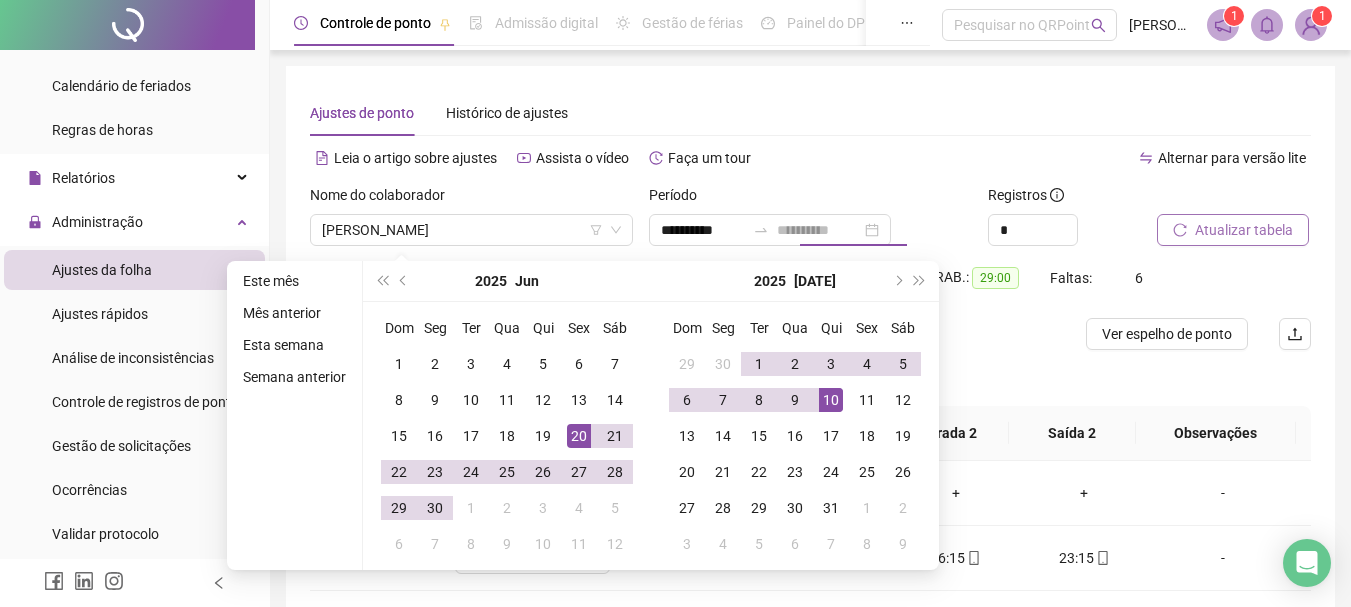 click on "10" at bounding box center [831, 400] 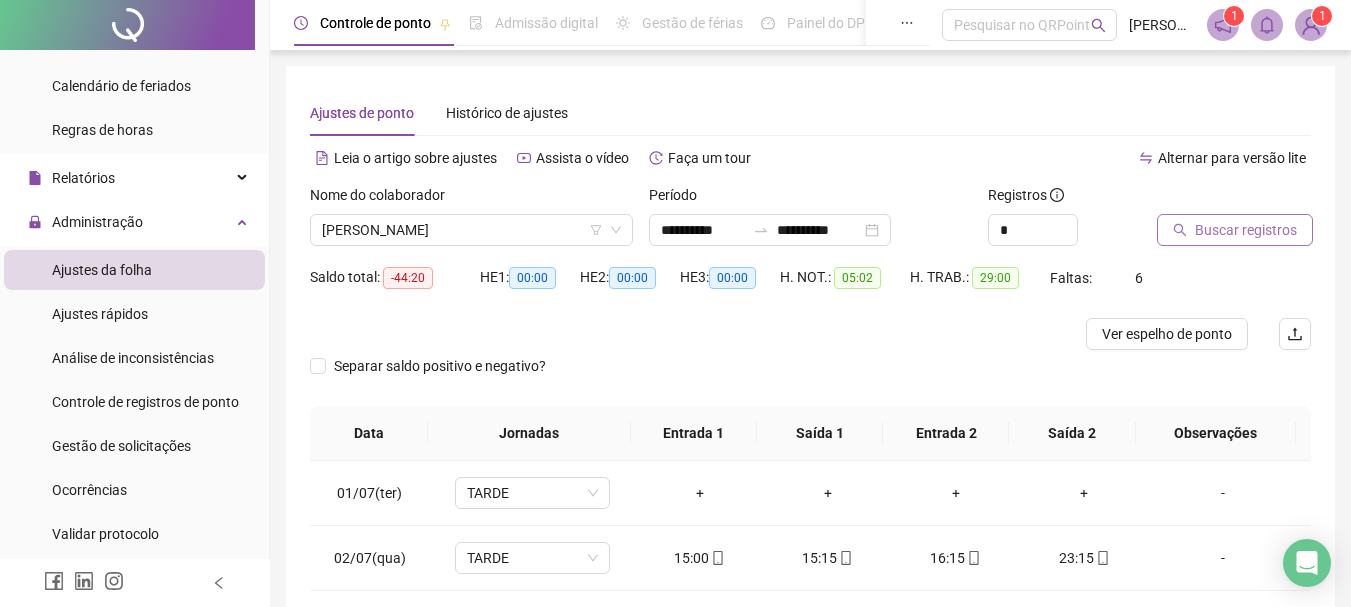 click on "Buscar registros" at bounding box center (1246, 230) 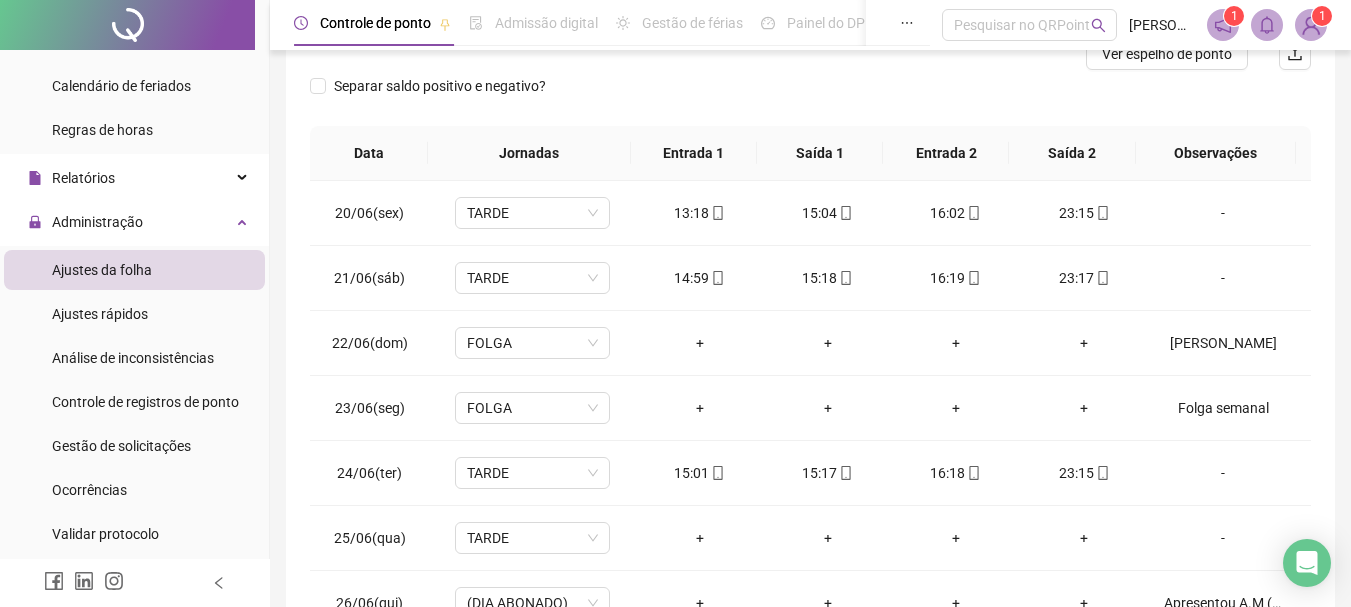 scroll, scrollTop: 300, scrollLeft: 0, axis: vertical 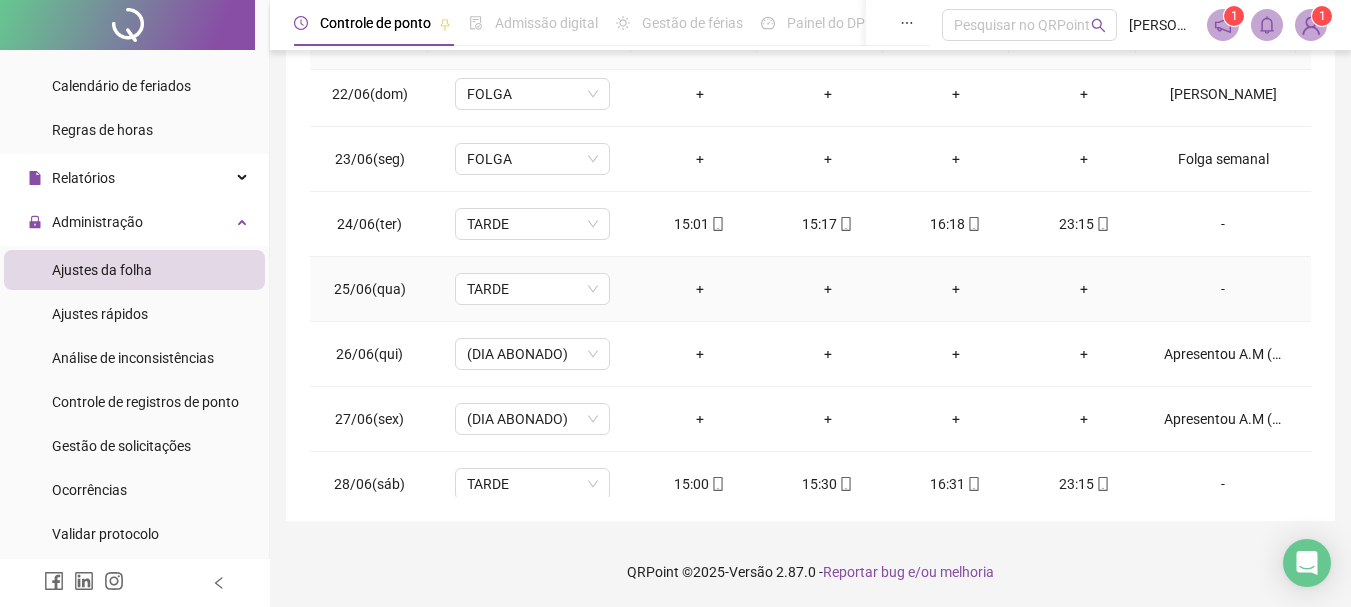 click on "-" at bounding box center (1223, 289) 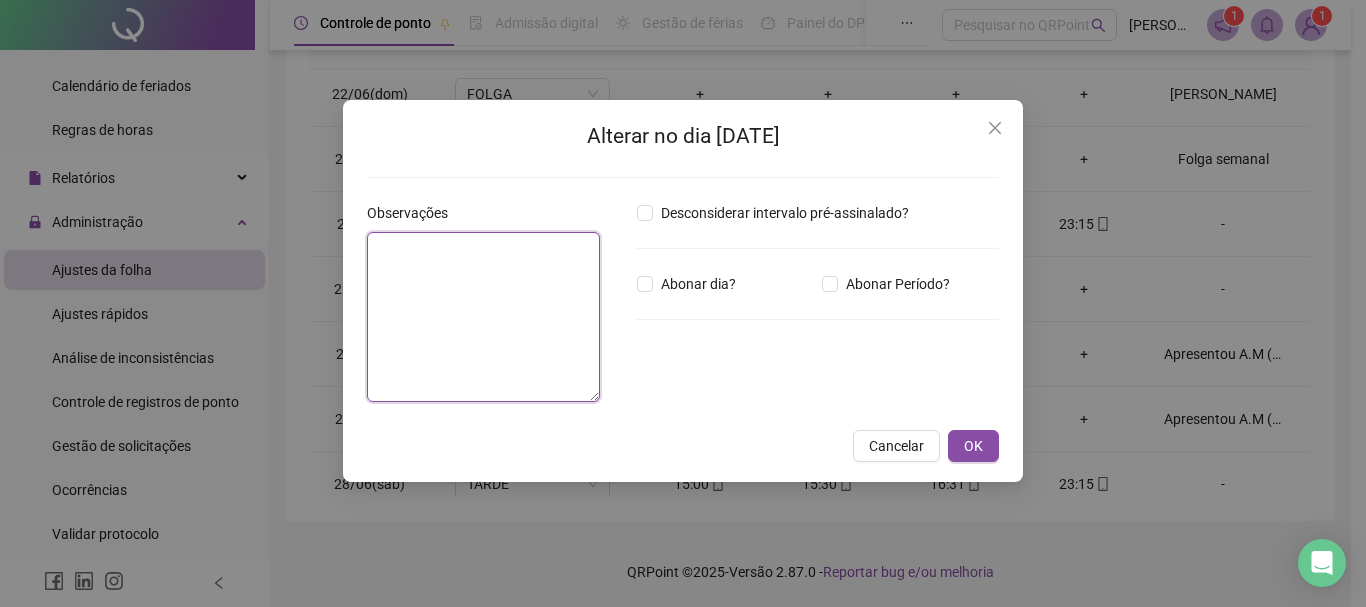 click at bounding box center [483, 317] 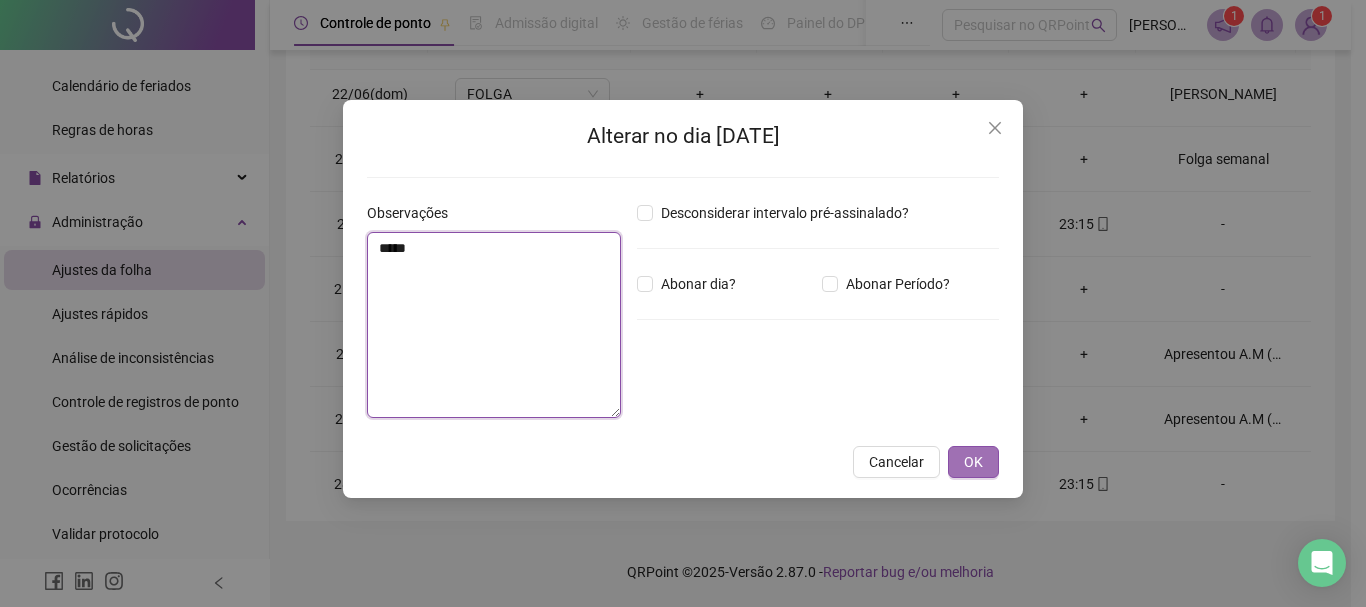 type on "*****" 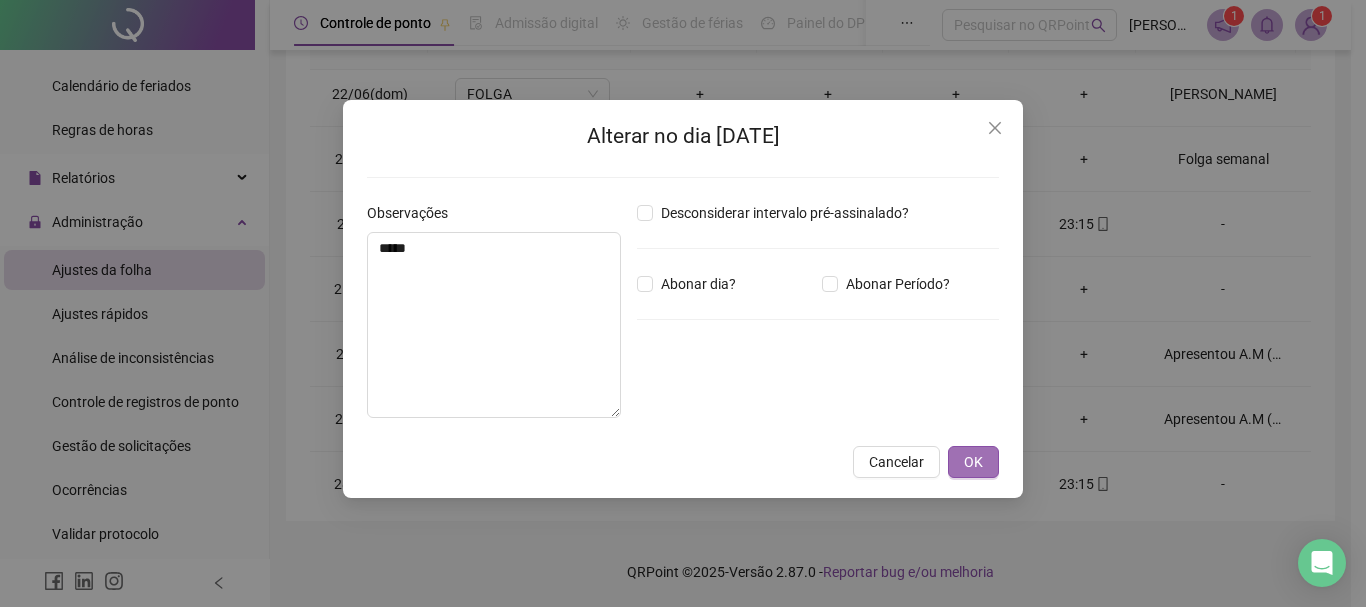 click on "OK" at bounding box center [973, 462] 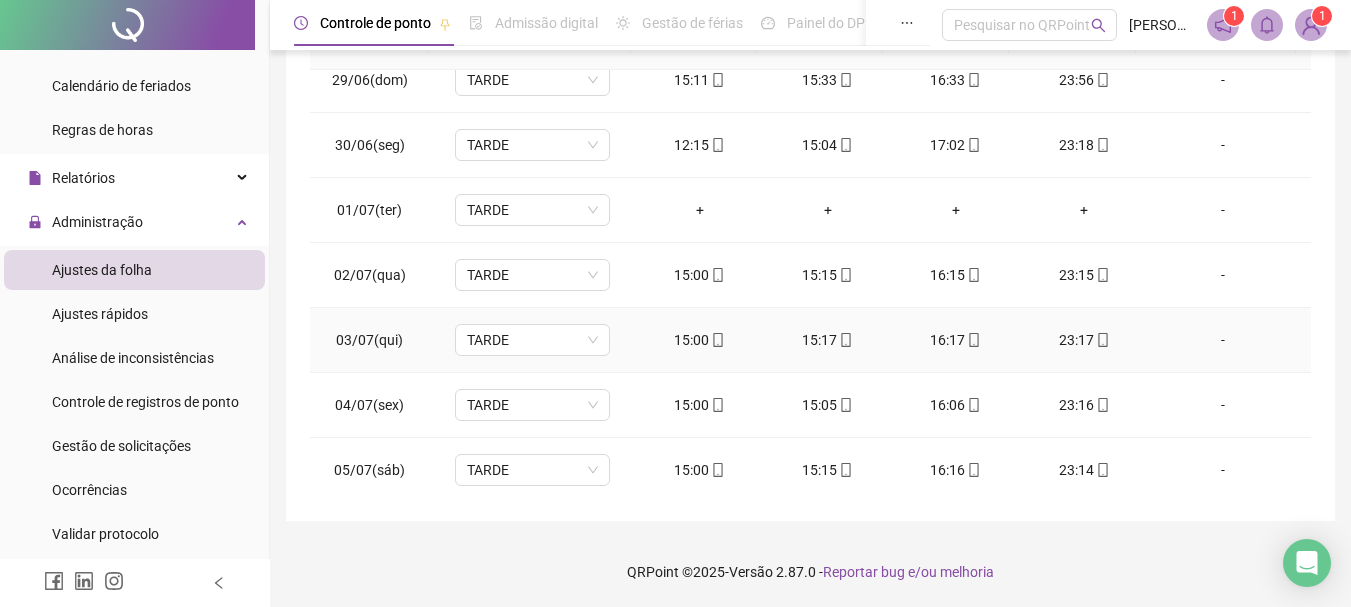 scroll, scrollTop: 700, scrollLeft: 0, axis: vertical 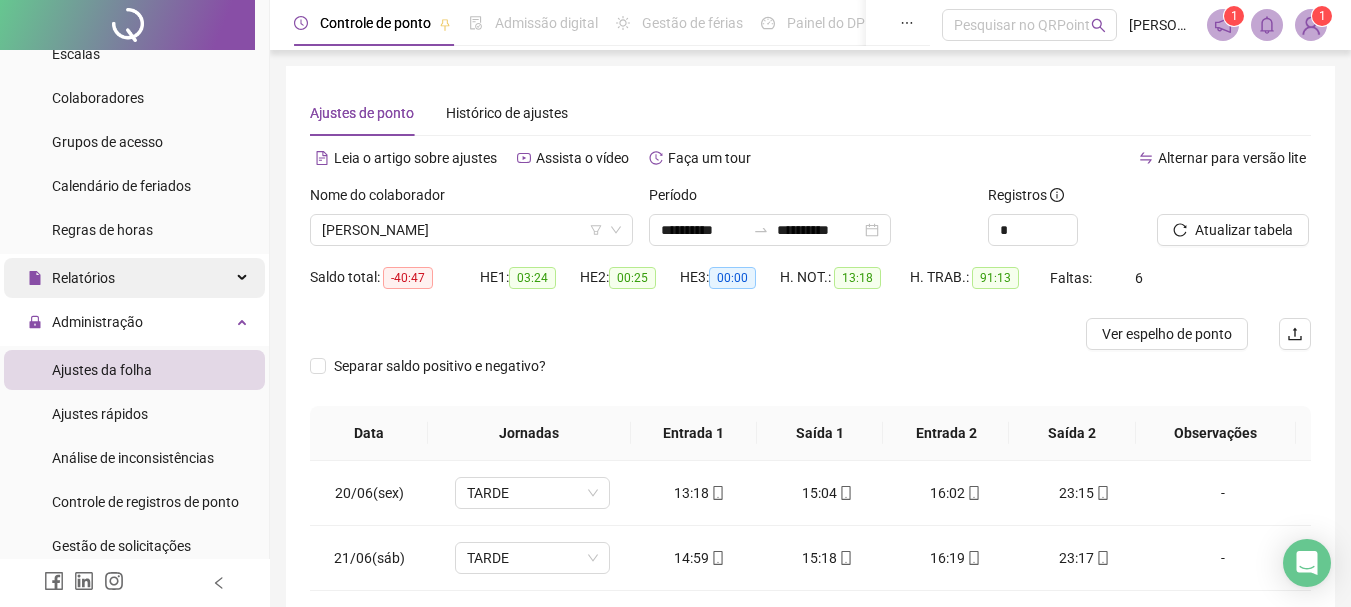 click on "Relatórios" at bounding box center (83, 278) 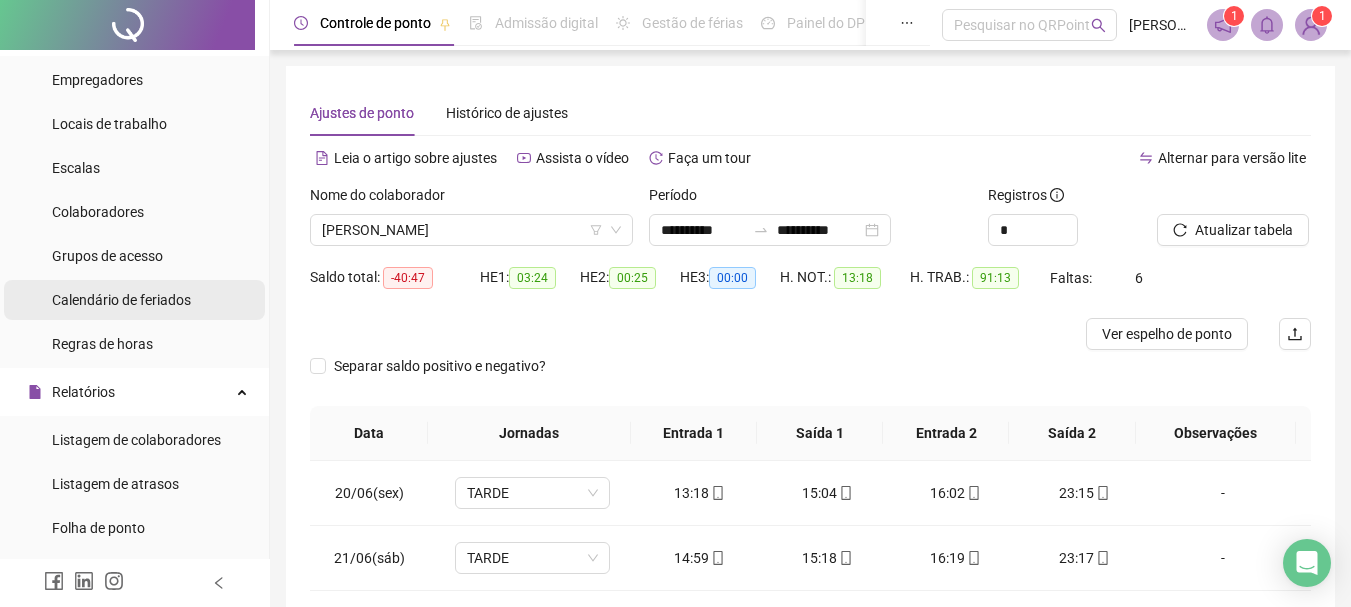 scroll, scrollTop: 0, scrollLeft: 0, axis: both 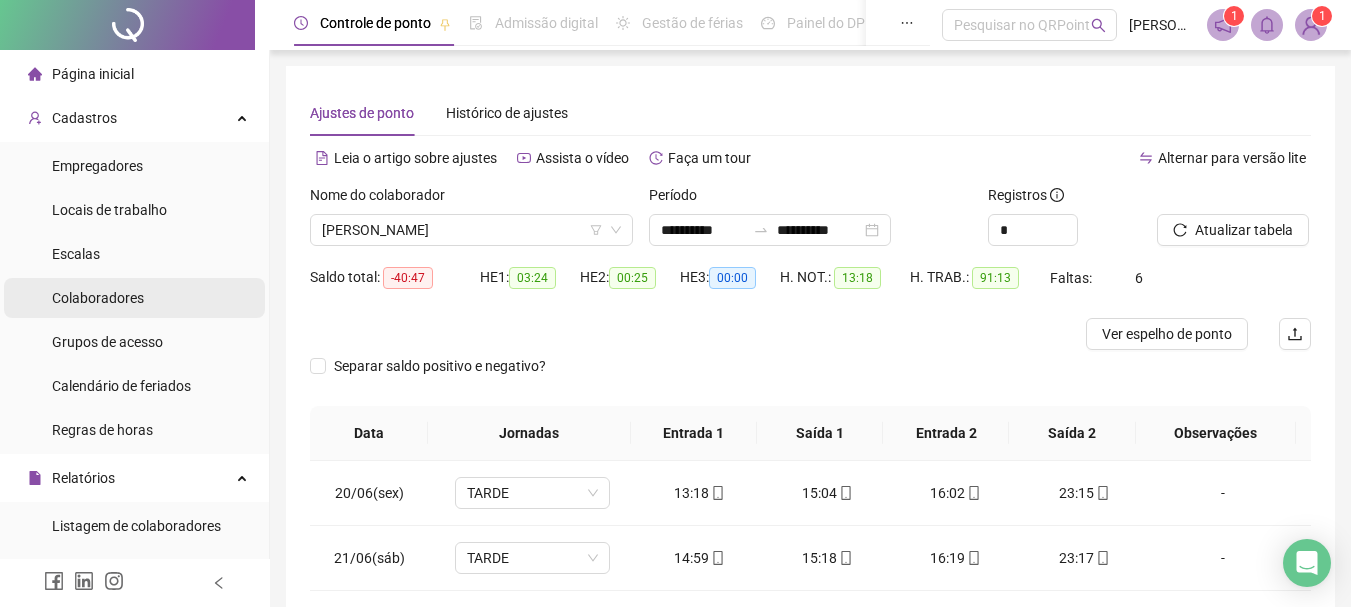 click on "Colaboradores" at bounding box center [98, 298] 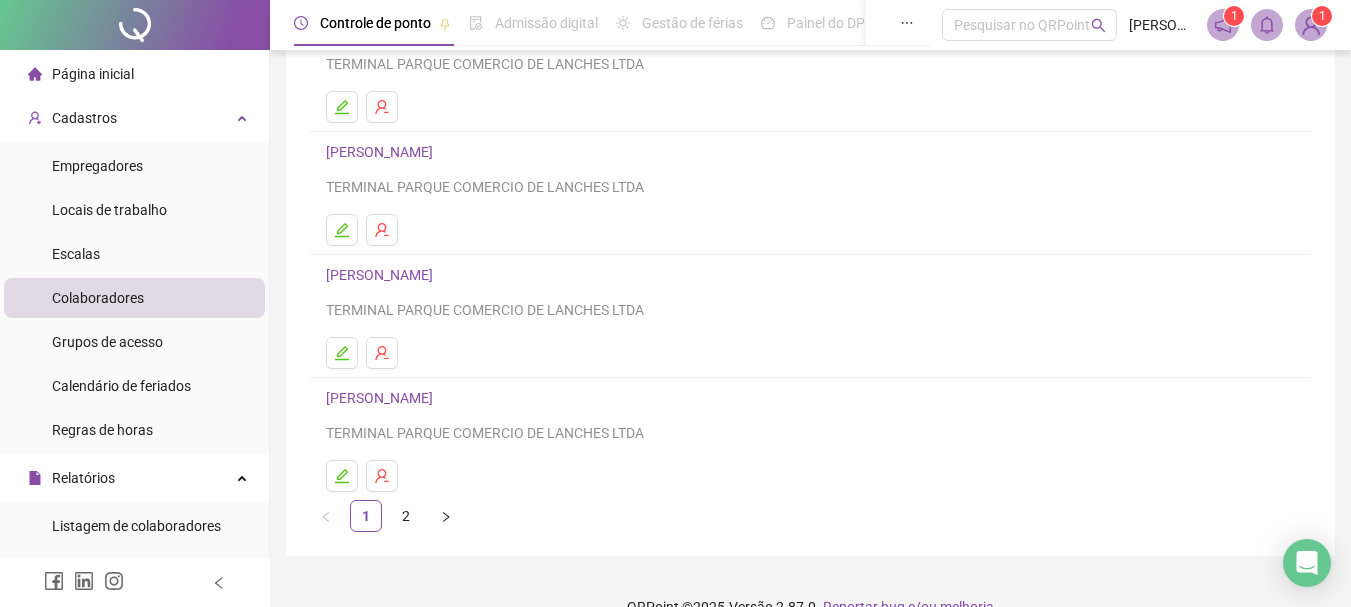 scroll, scrollTop: 360, scrollLeft: 0, axis: vertical 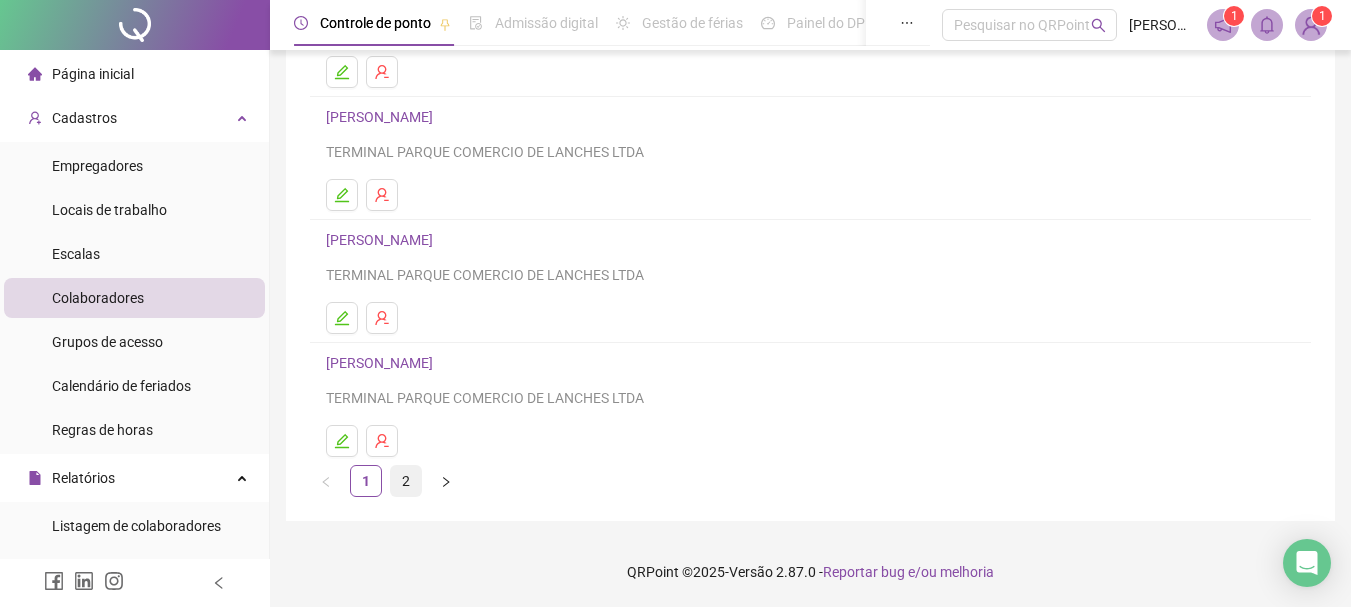 click on "2" at bounding box center [406, 481] 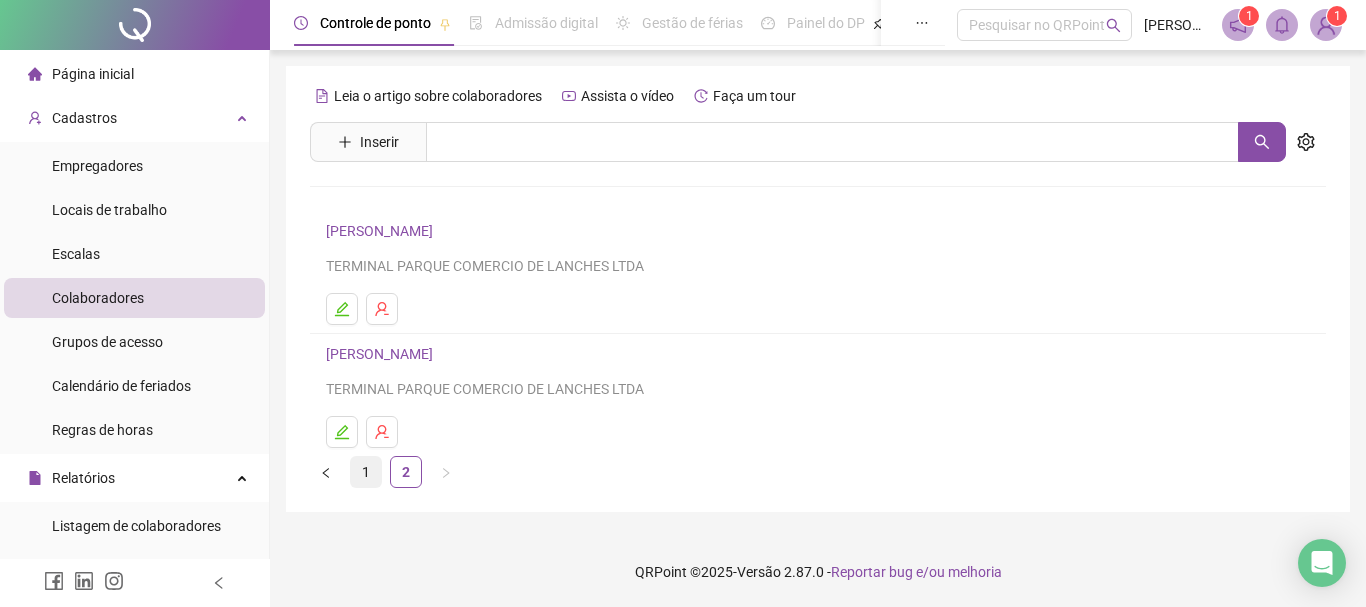 click on "1" at bounding box center (366, 472) 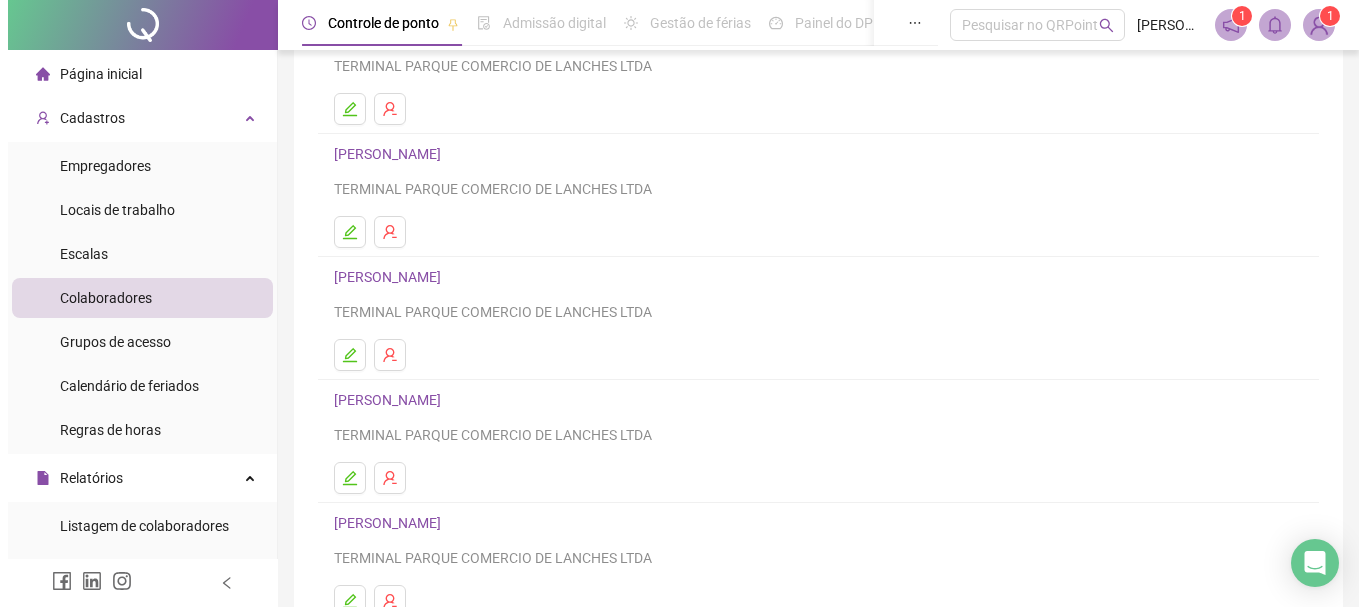 scroll, scrollTop: 300, scrollLeft: 0, axis: vertical 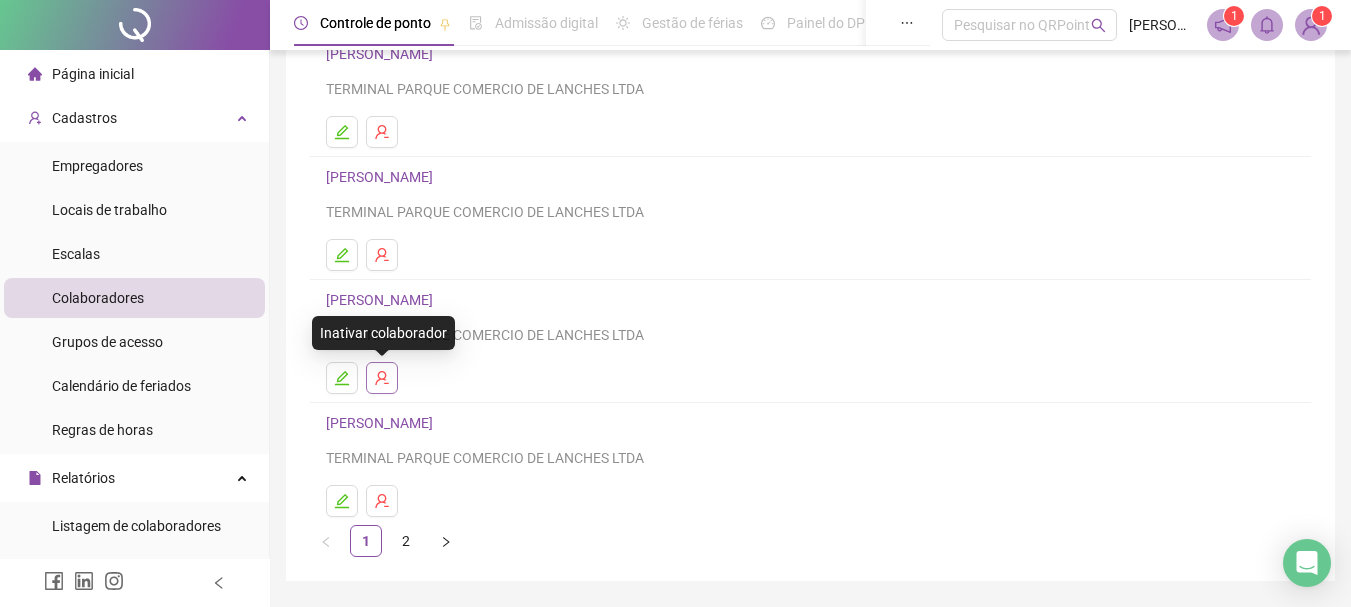 click 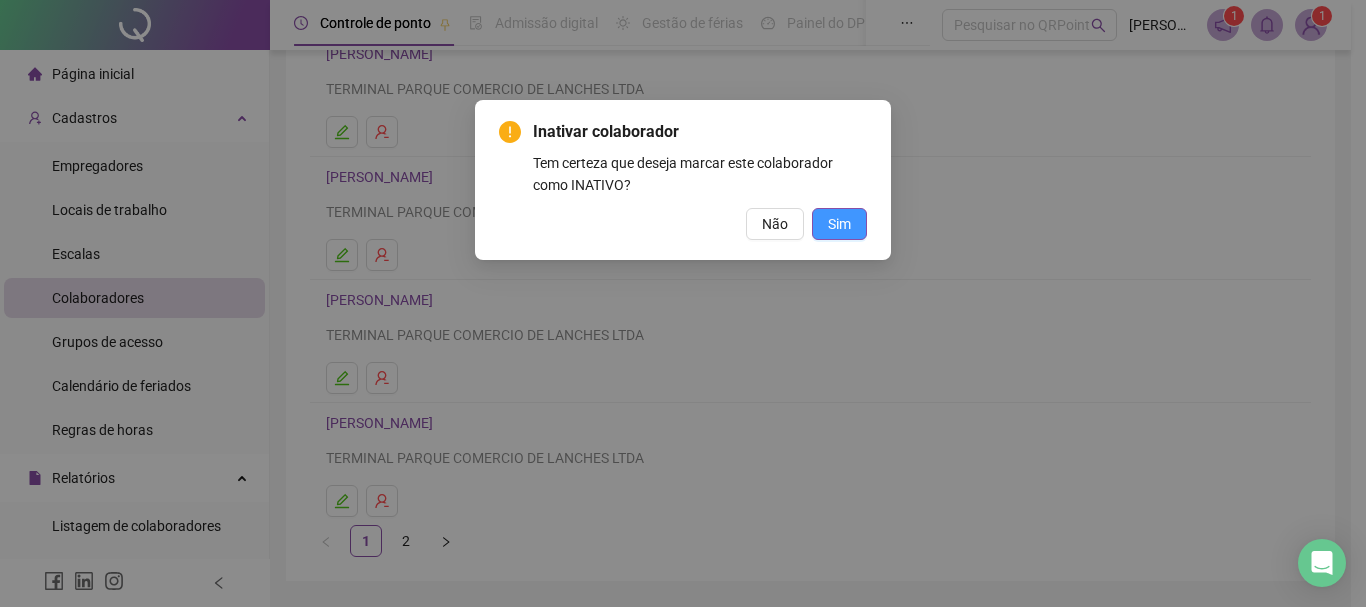 click on "Sim" at bounding box center (839, 224) 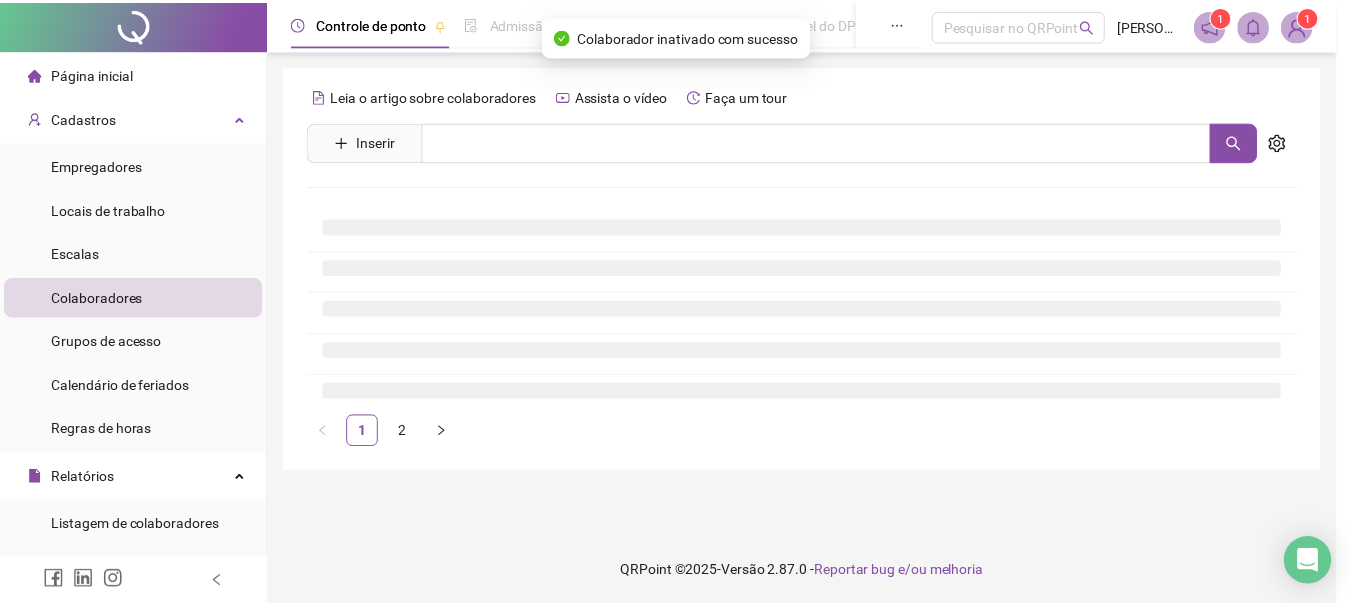 scroll, scrollTop: 0, scrollLeft: 0, axis: both 